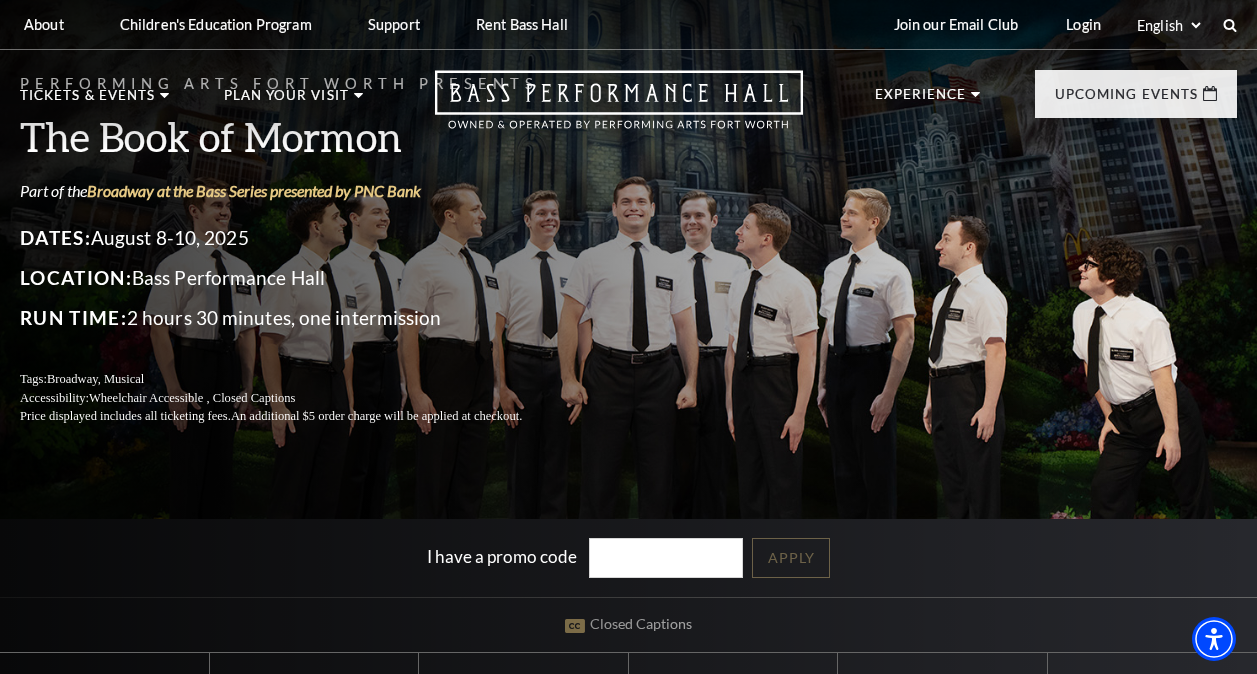 scroll, scrollTop: 866, scrollLeft: 0, axis: vertical 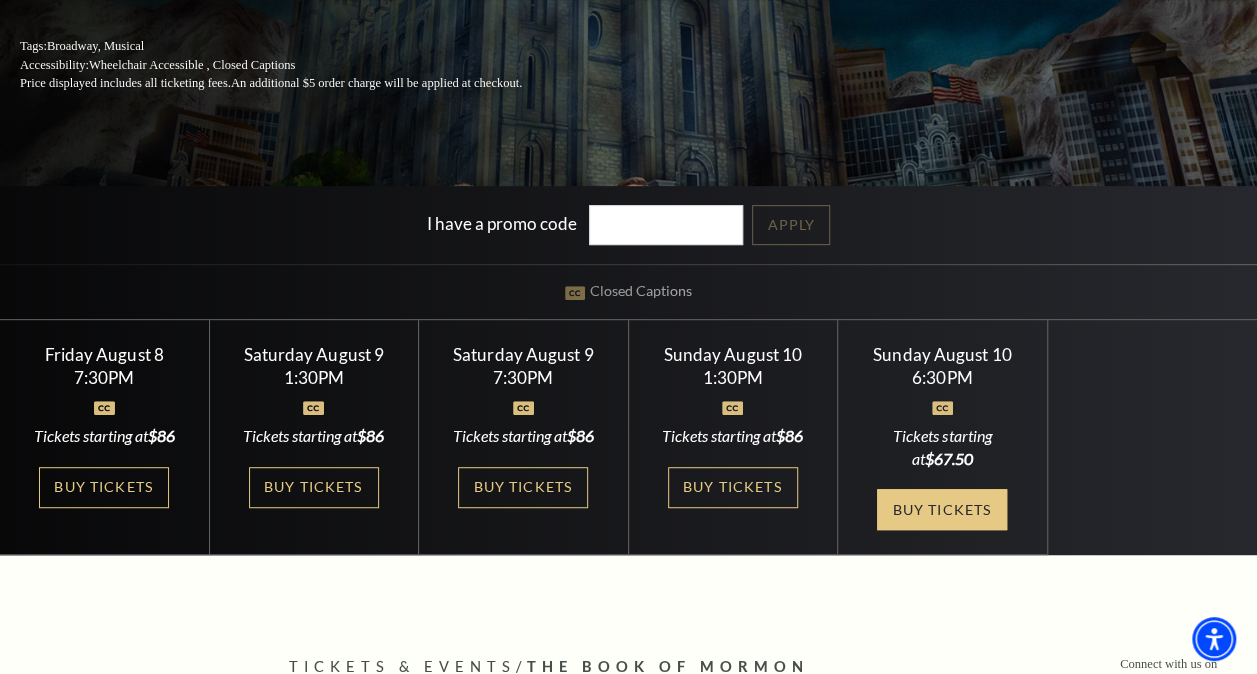 click on "Buy Tickets" at bounding box center [942, 509] 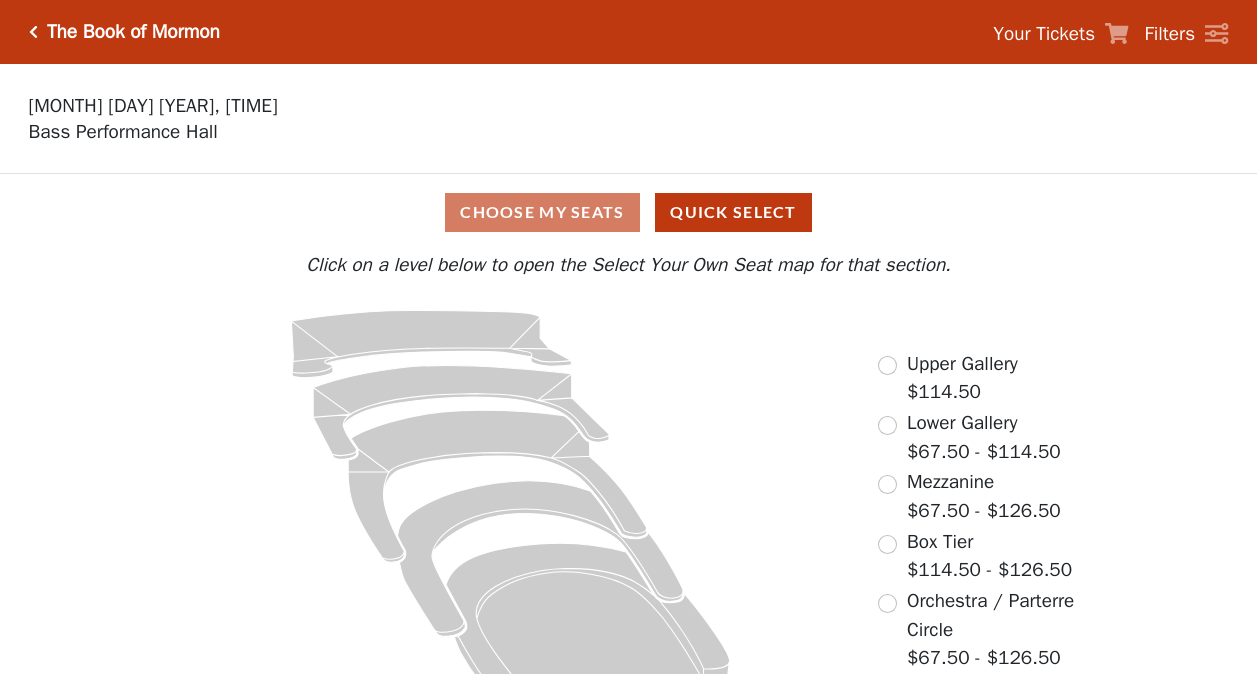 scroll, scrollTop: 0, scrollLeft: 0, axis: both 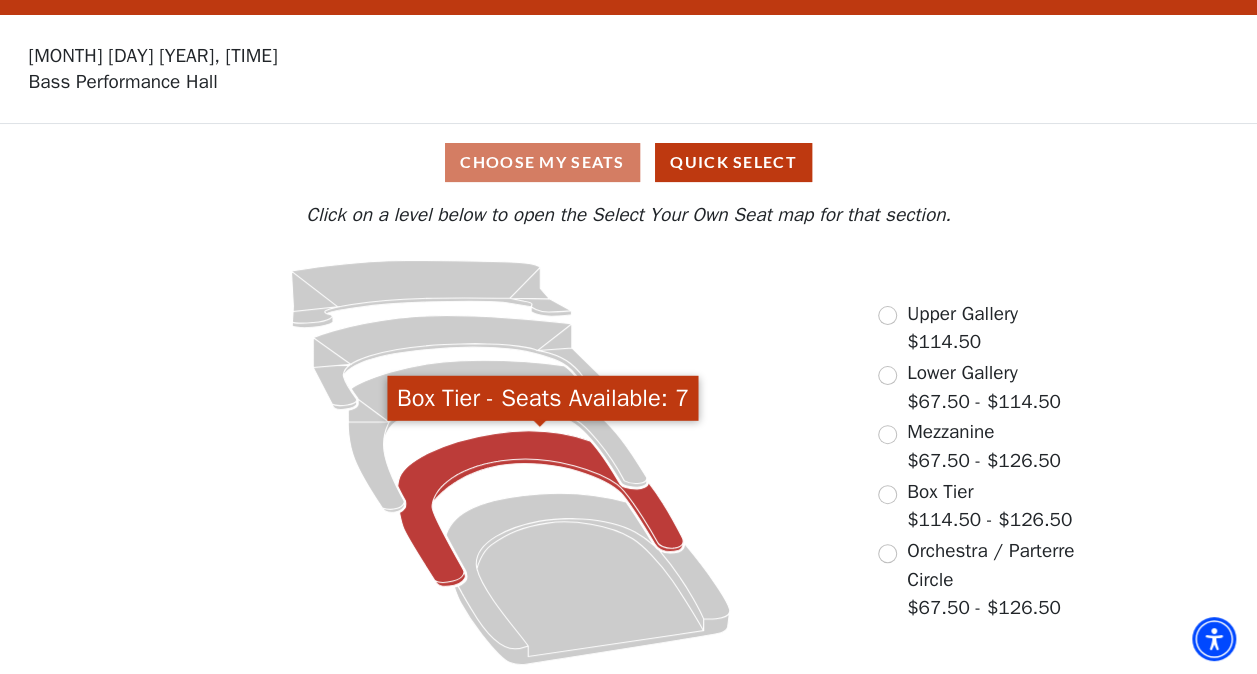 click 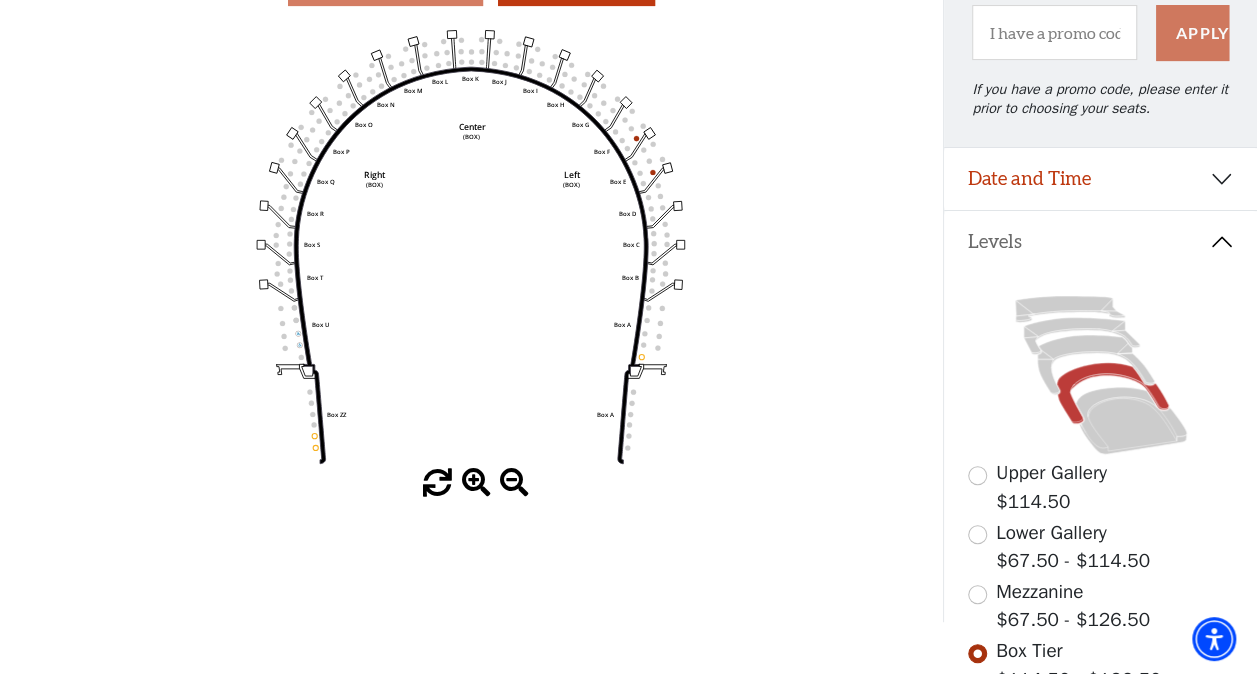 scroll, scrollTop: 194, scrollLeft: 0, axis: vertical 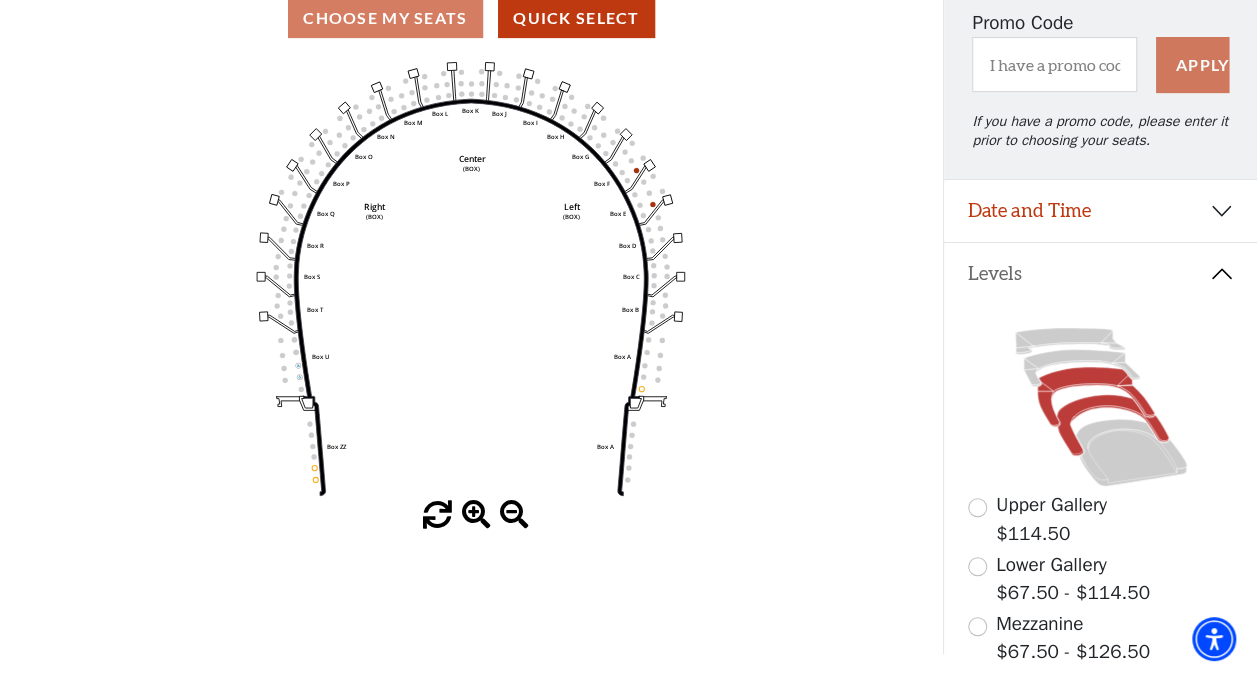 click 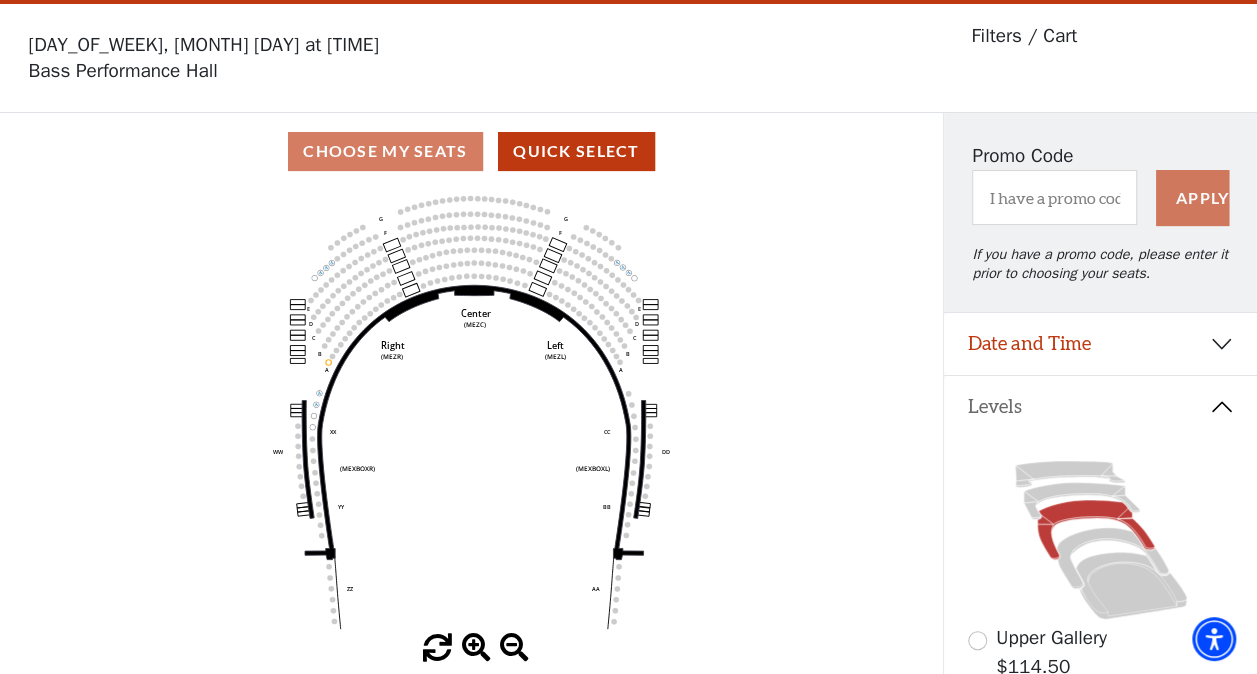 scroll, scrollTop: 92, scrollLeft: 0, axis: vertical 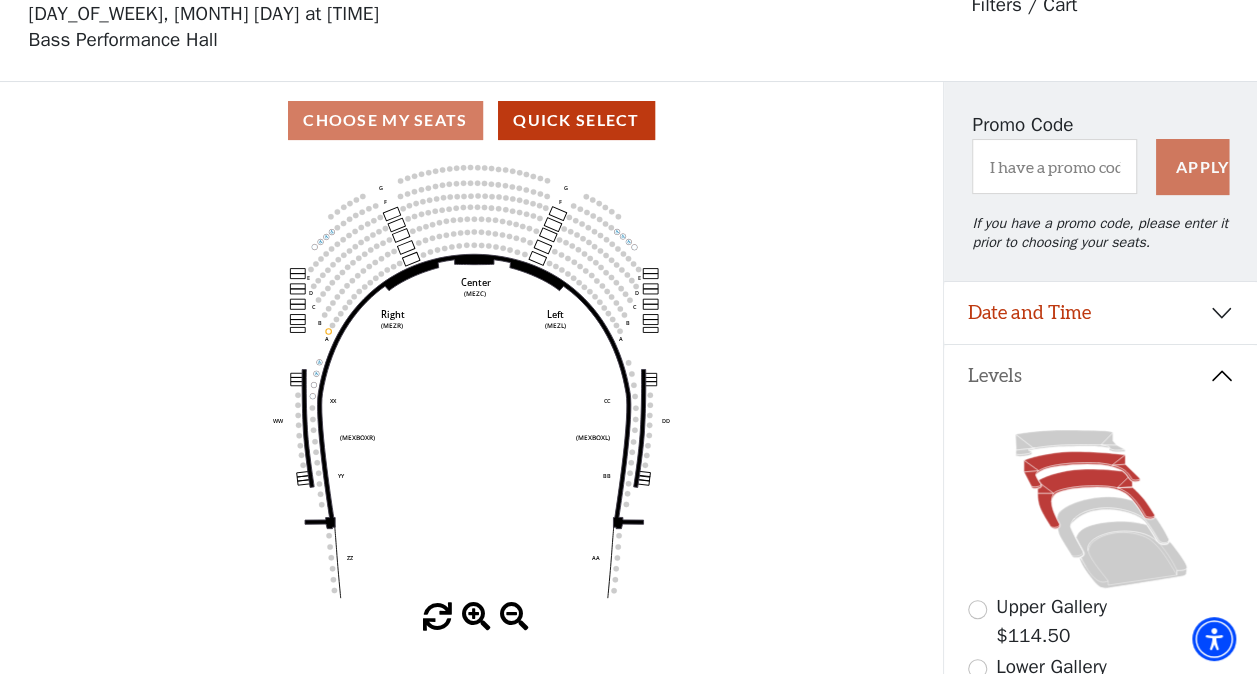 click 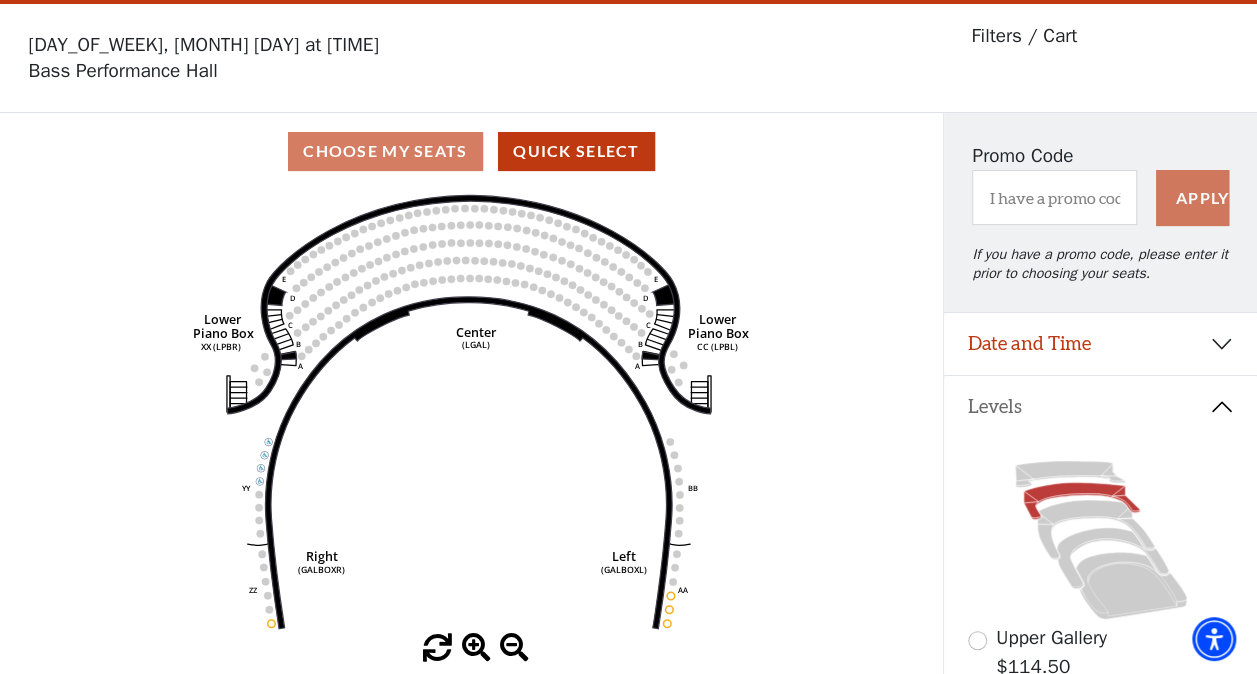 scroll, scrollTop: 92, scrollLeft: 0, axis: vertical 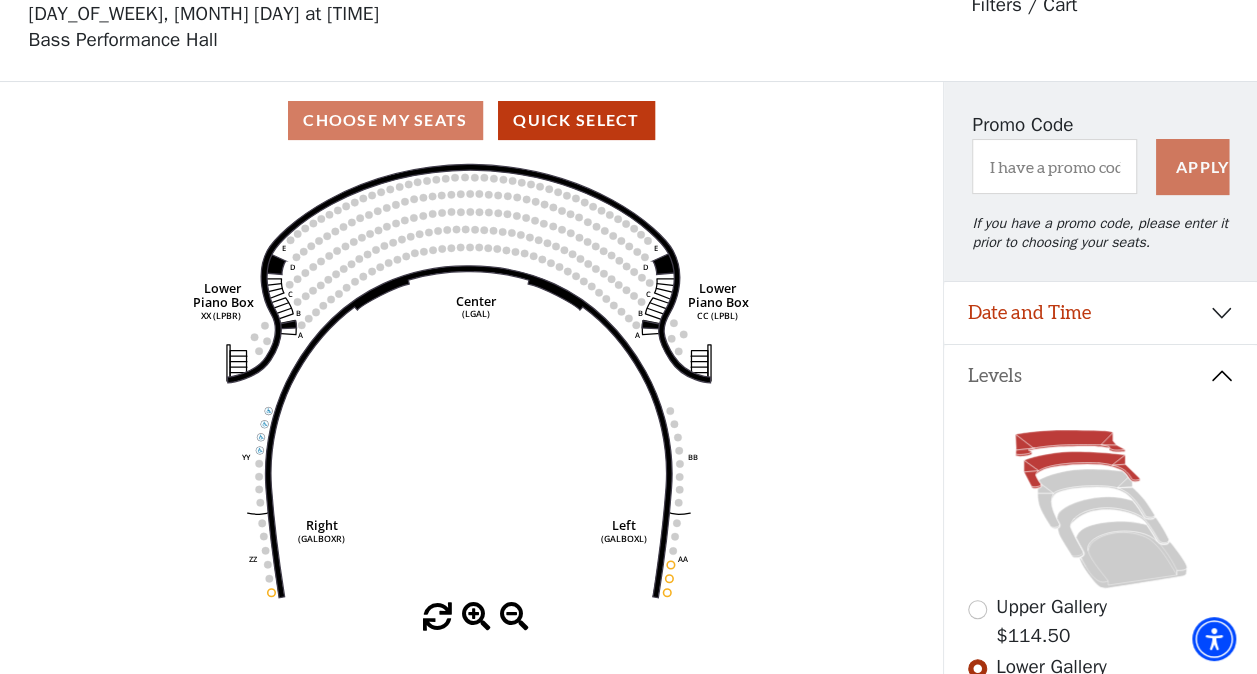 click 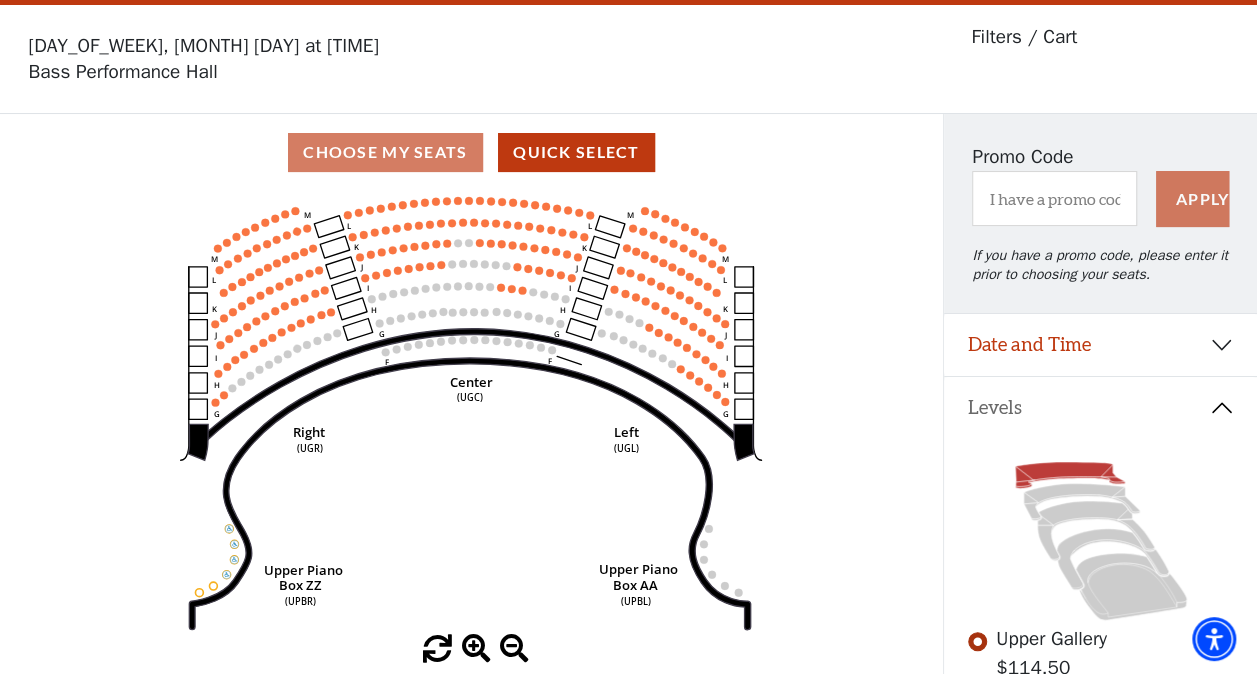 scroll, scrollTop: 92, scrollLeft: 0, axis: vertical 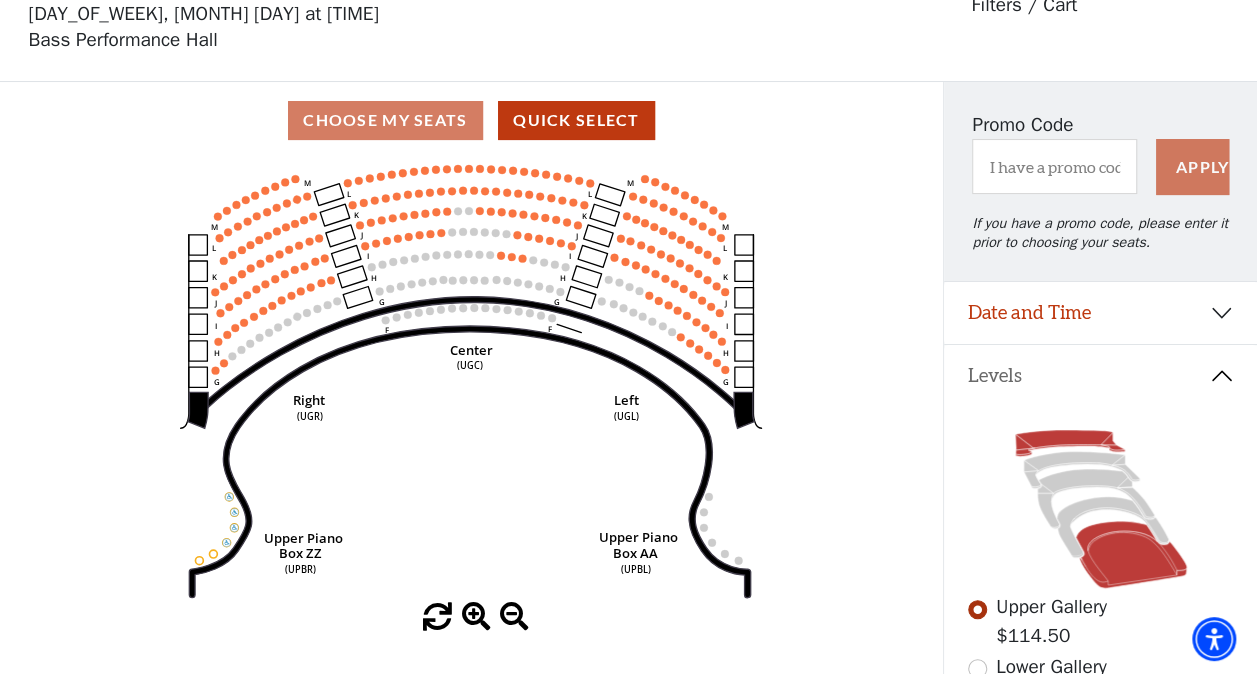 click 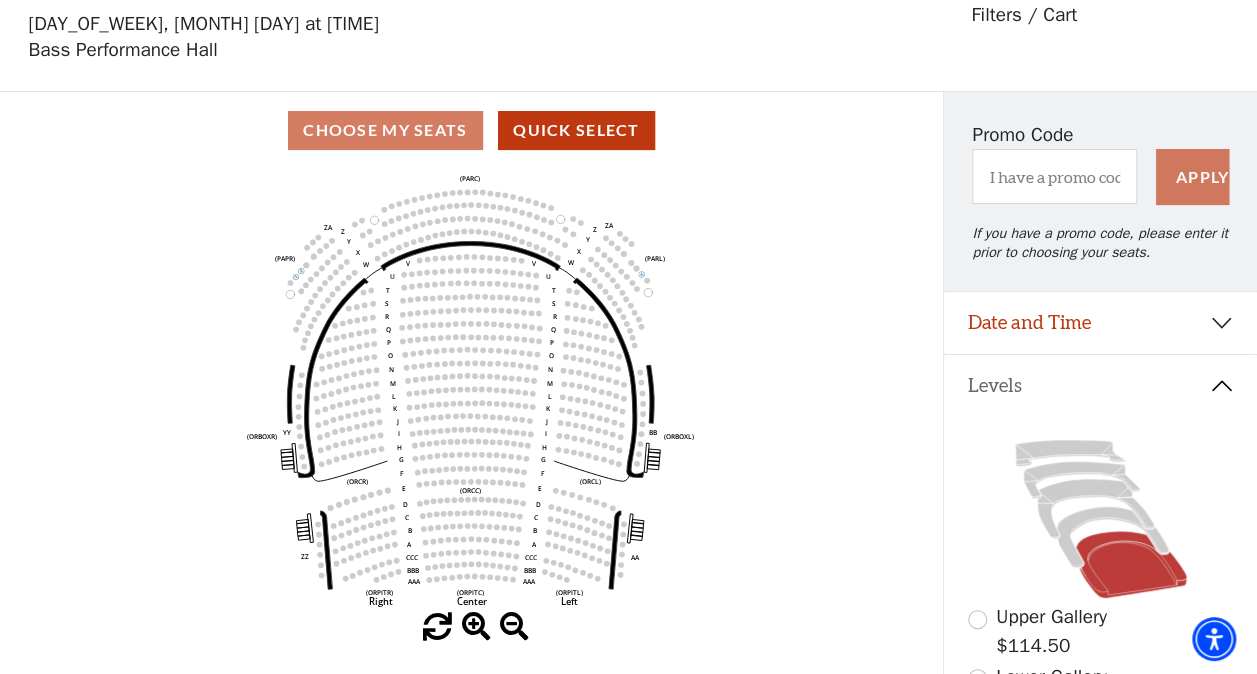 scroll, scrollTop: 92, scrollLeft: 0, axis: vertical 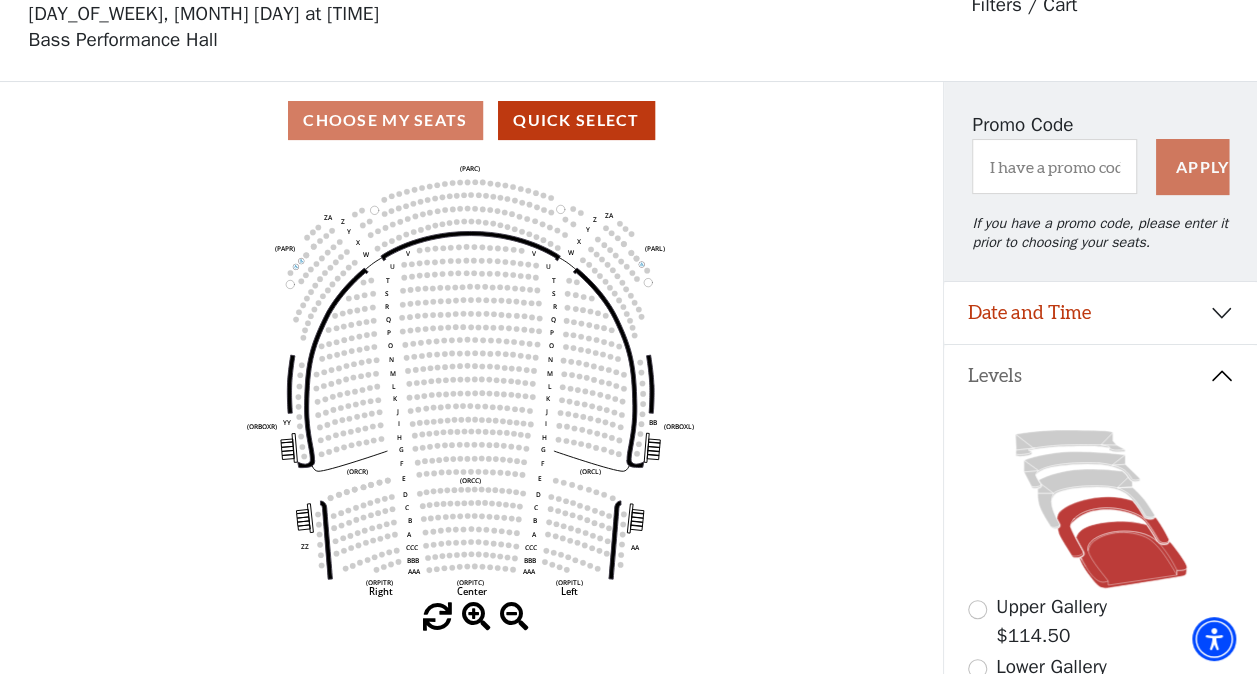click 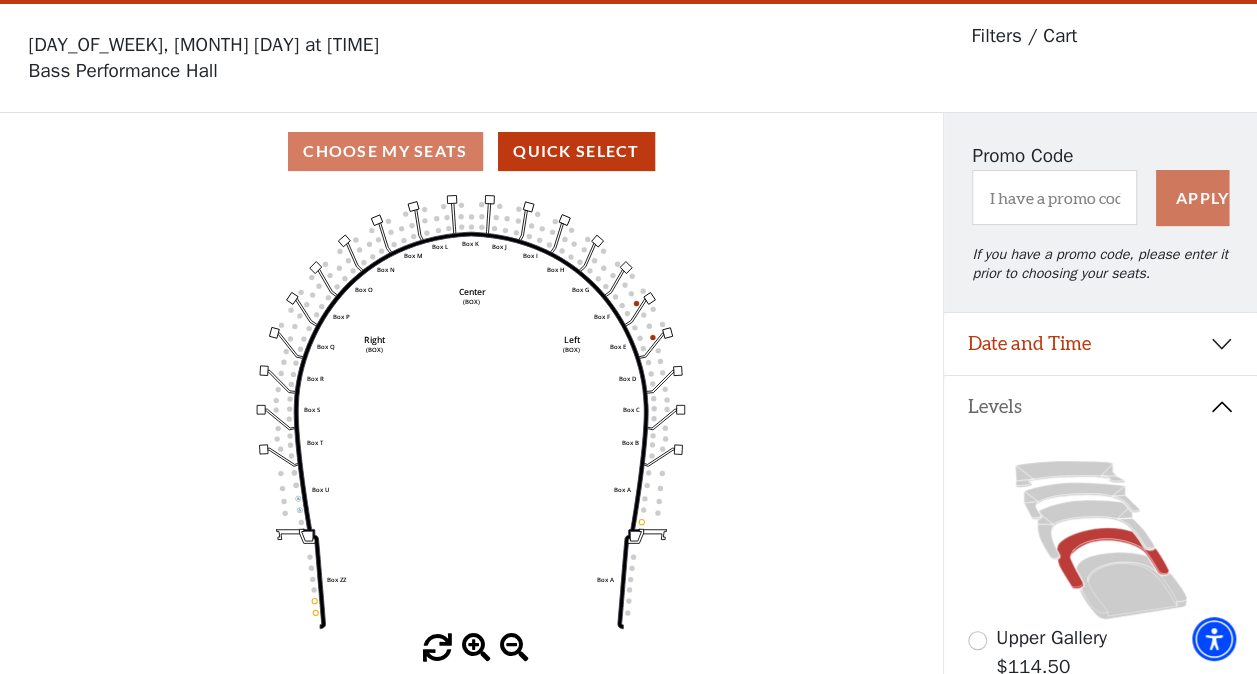 scroll, scrollTop: 92, scrollLeft: 0, axis: vertical 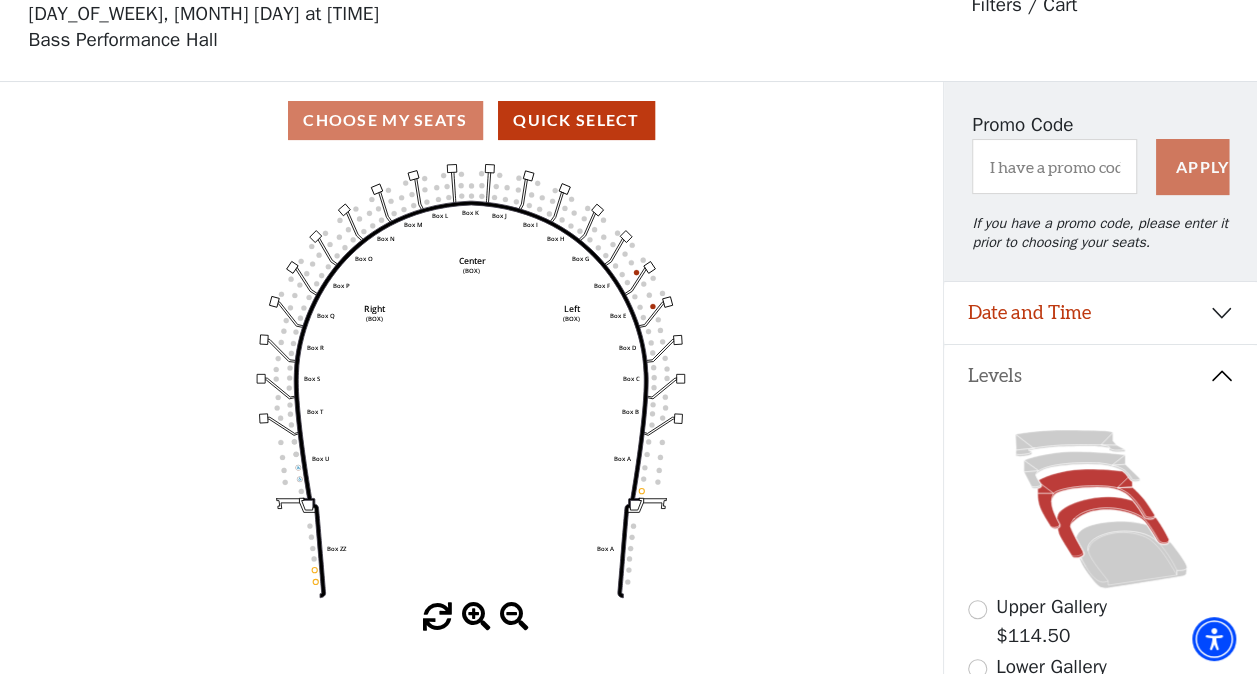 click 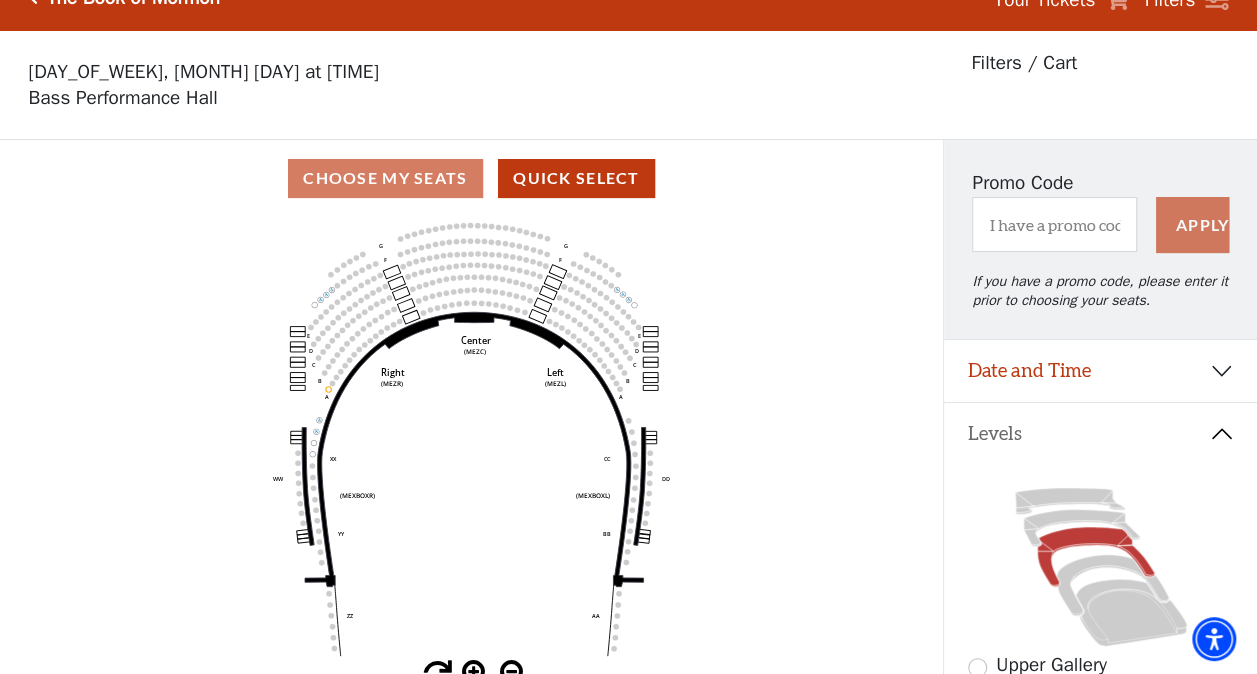 scroll, scrollTop: 92, scrollLeft: 0, axis: vertical 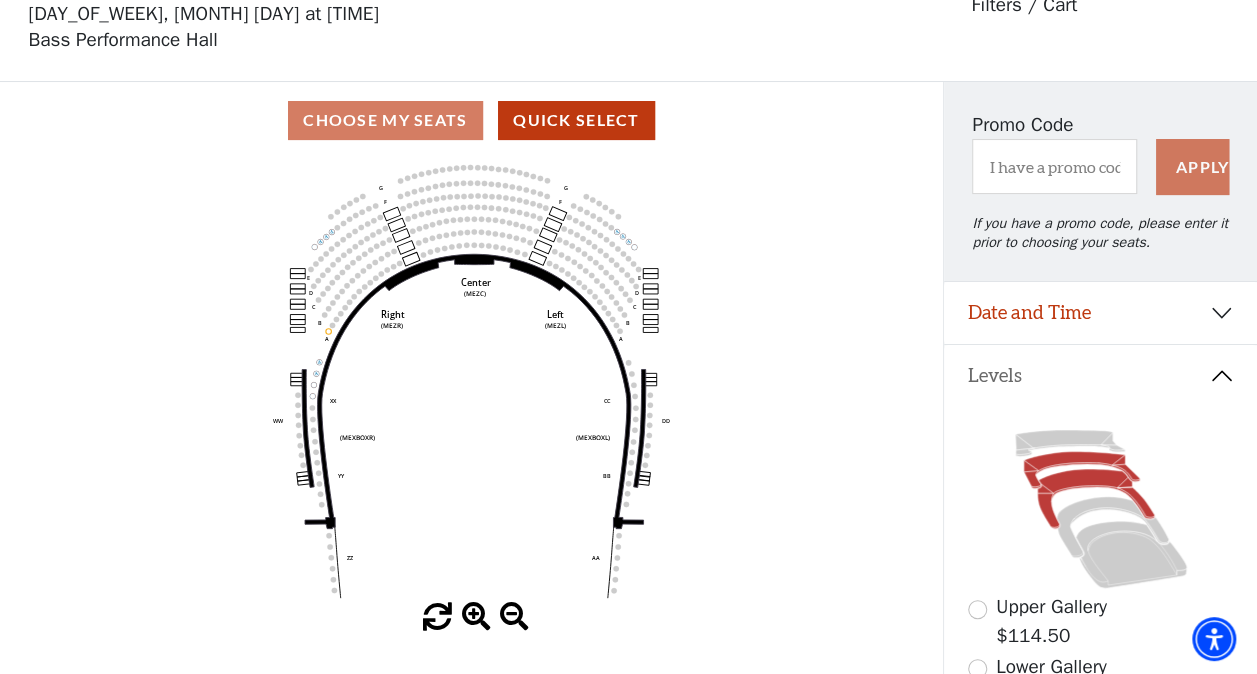 click 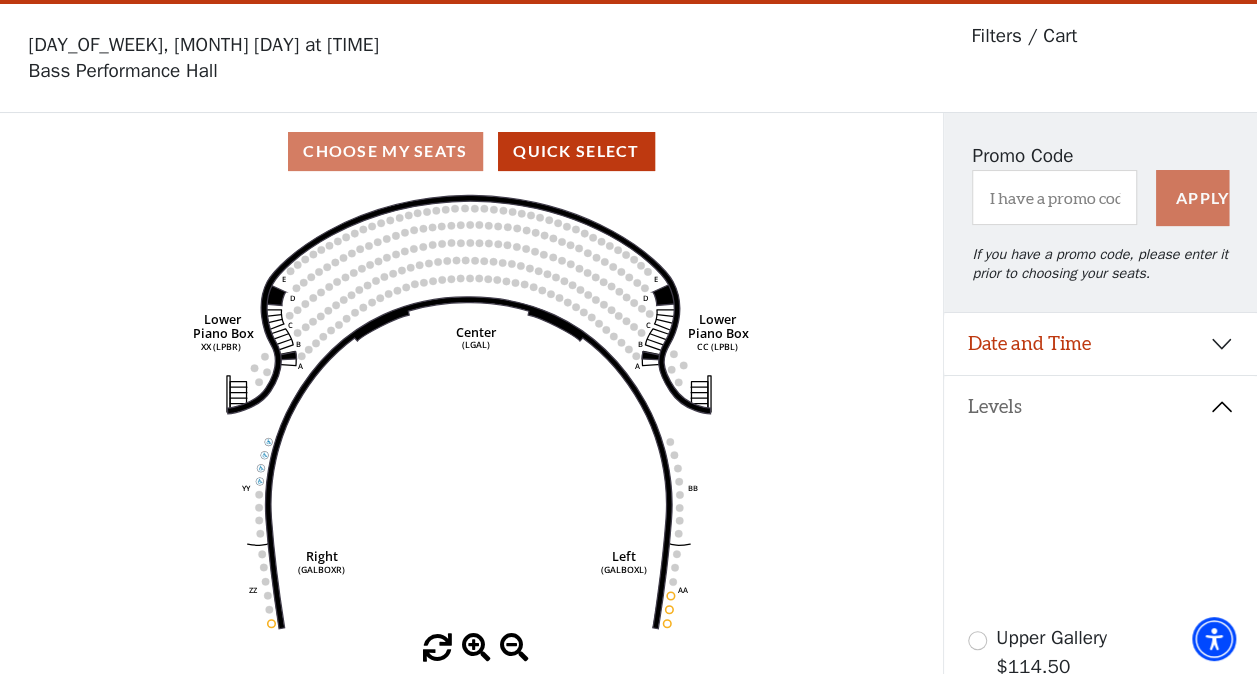 scroll, scrollTop: 92, scrollLeft: 0, axis: vertical 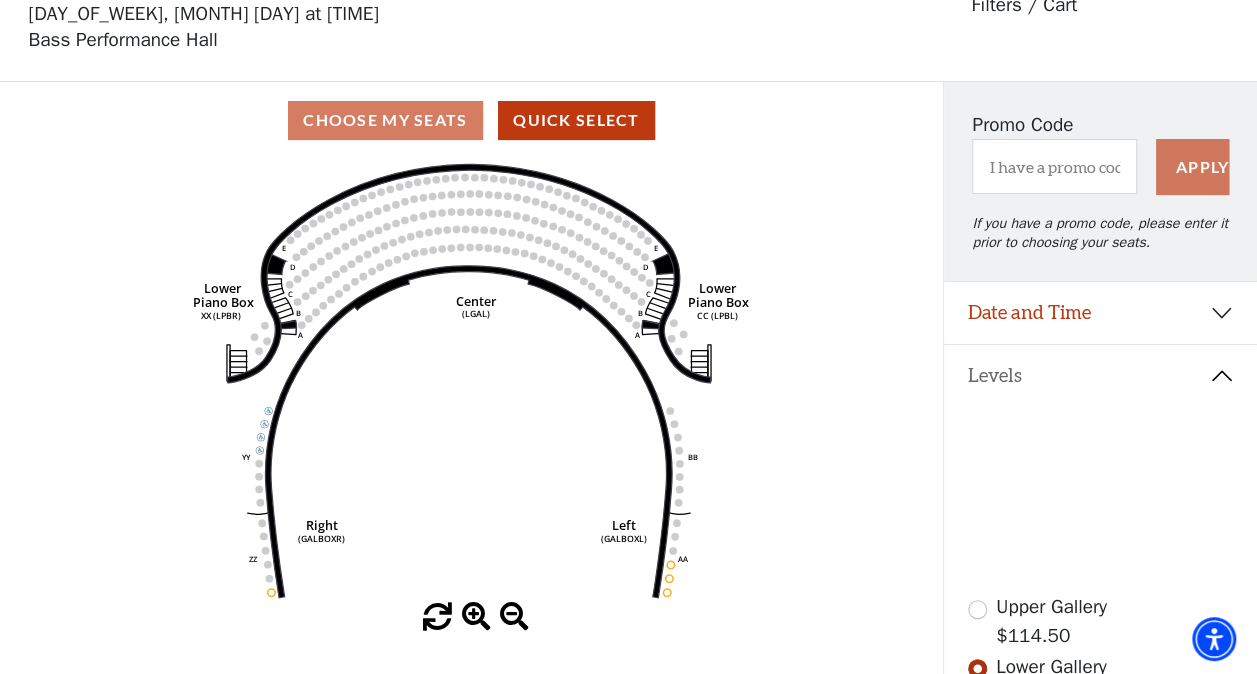 click 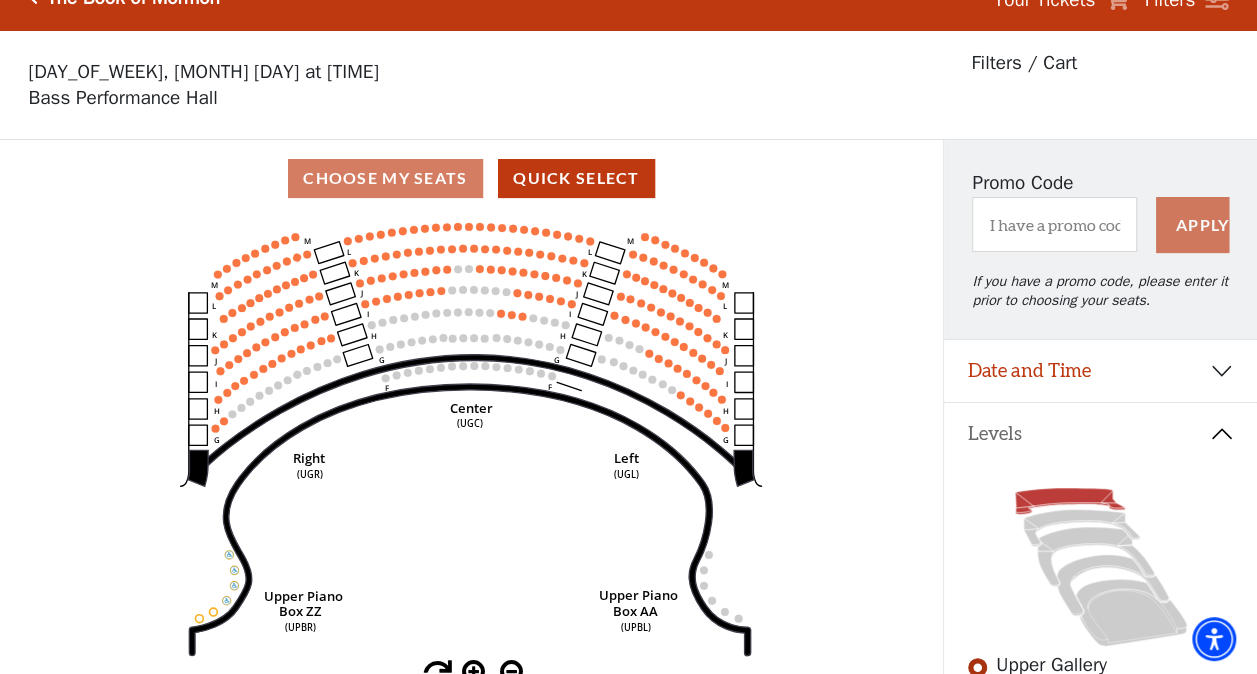 scroll, scrollTop: 92, scrollLeft: 0, axis: vertical 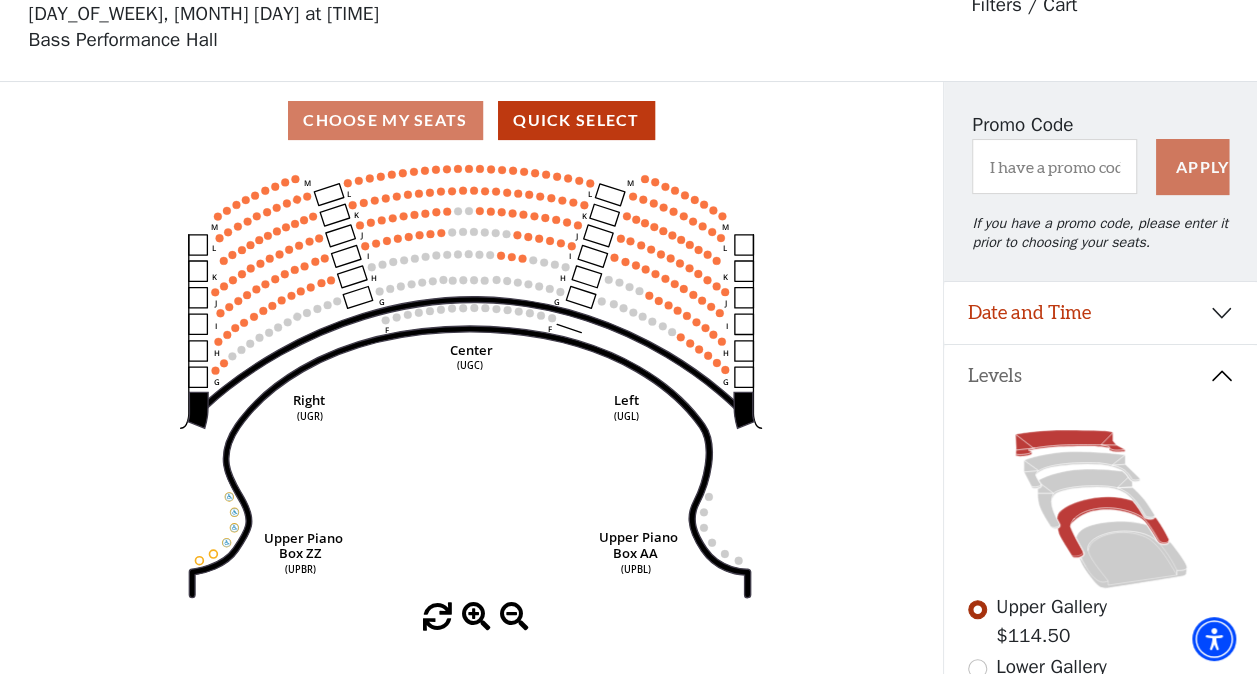 click 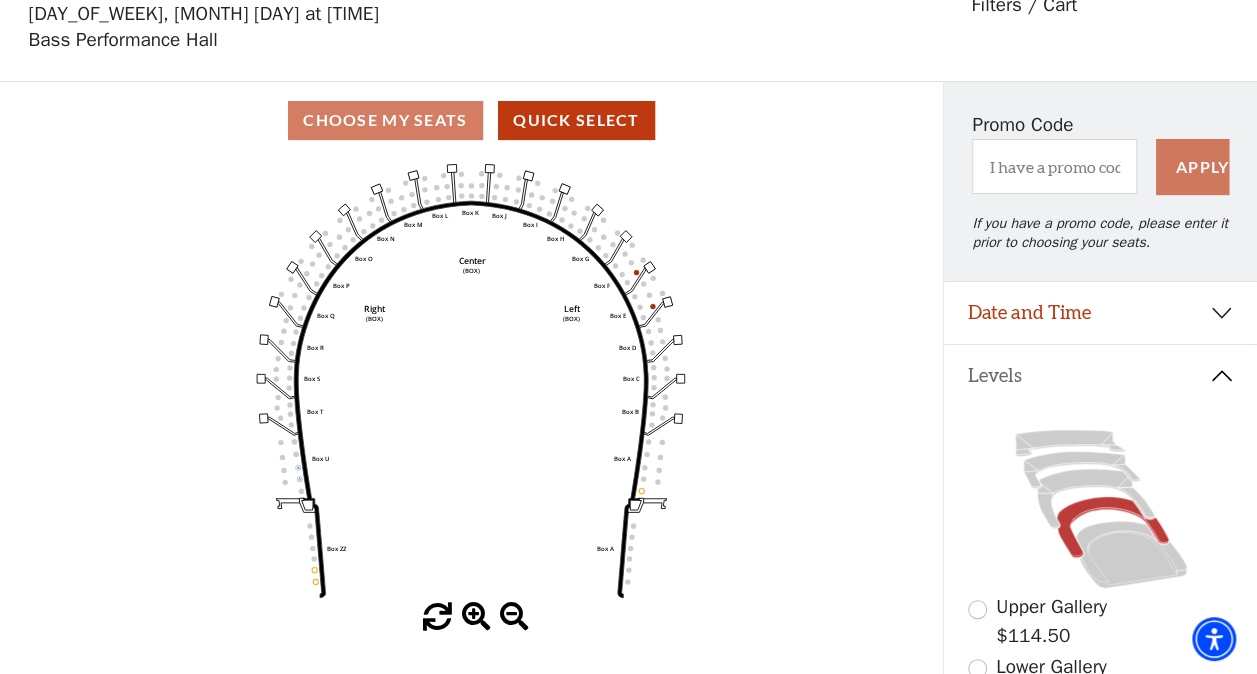 scroll, scrollTop: 92, scrollLeft: 0, axis: vertical 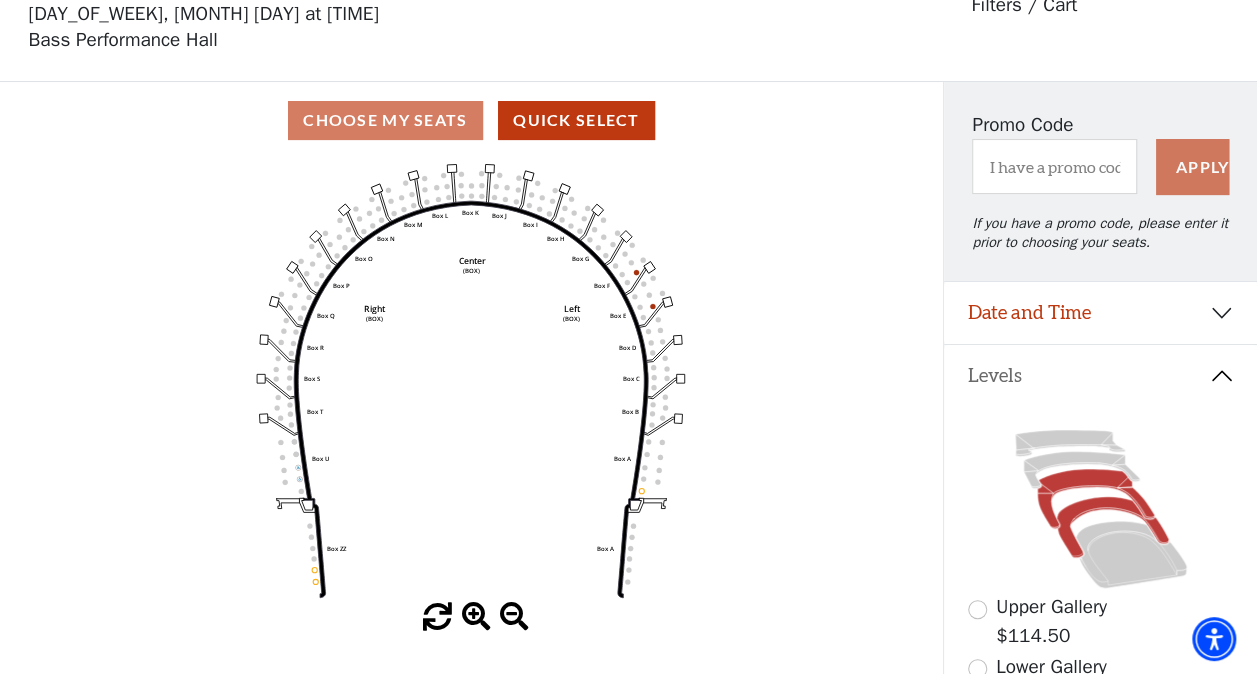 click 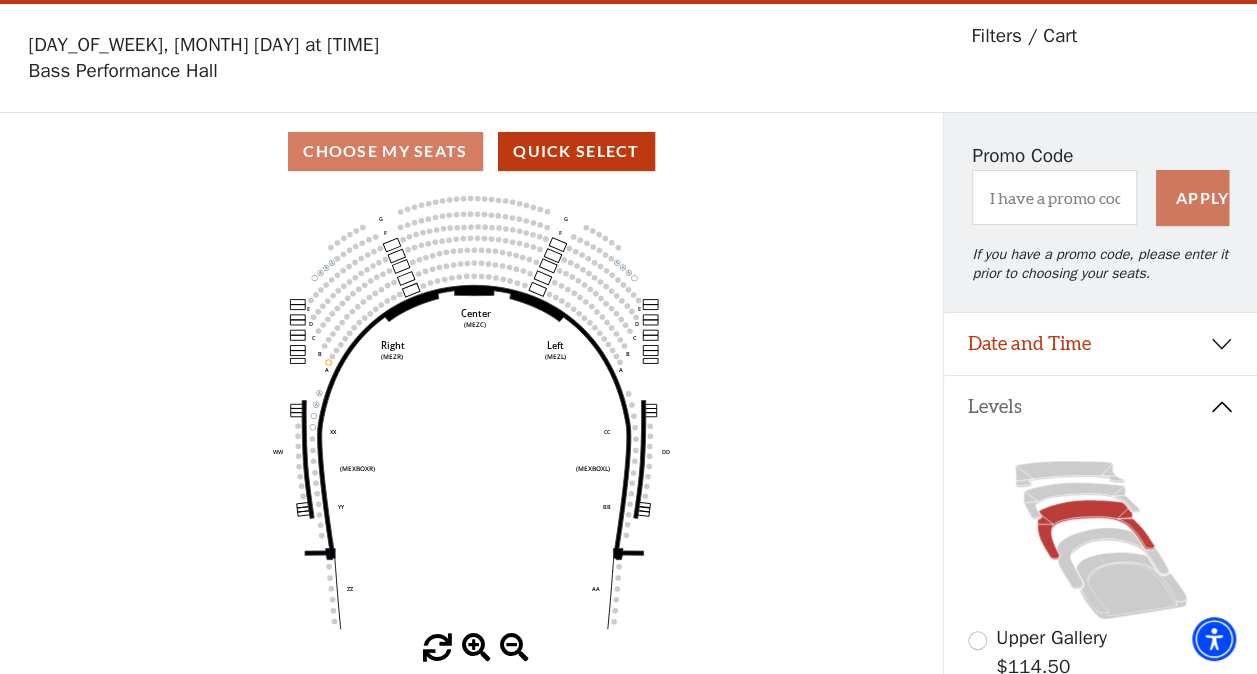 scroll, scrollTop: 92, scrollLeft: 0, axis: vertical 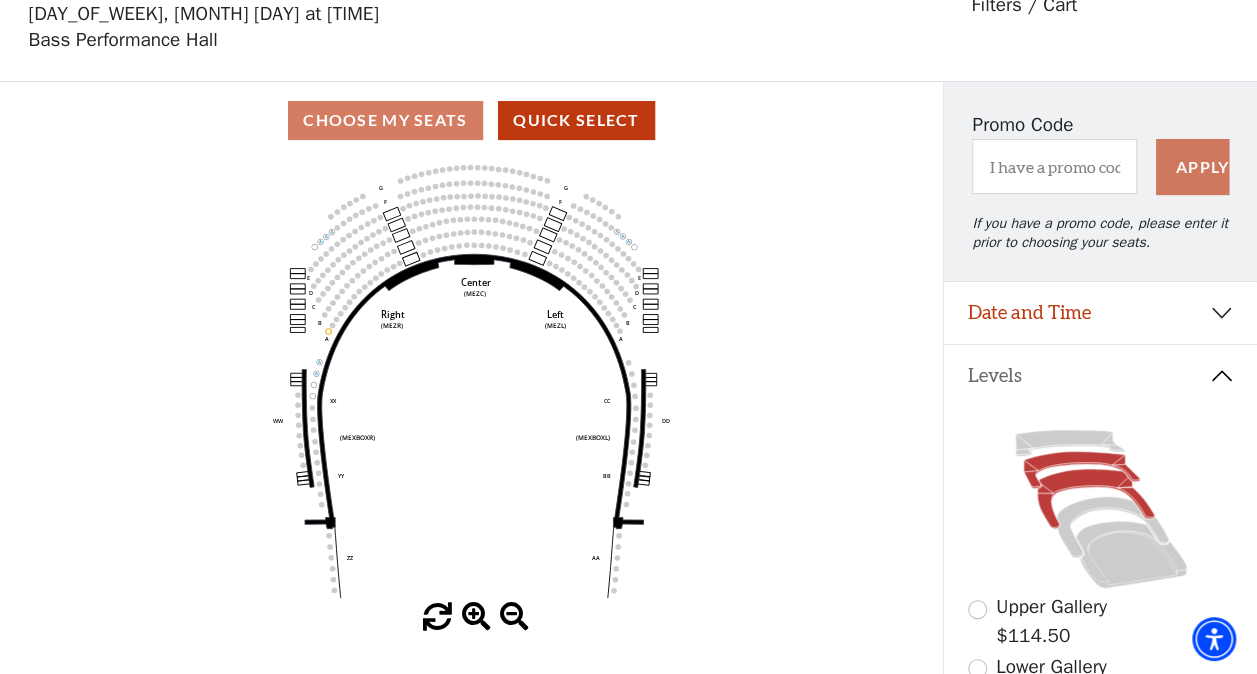 click 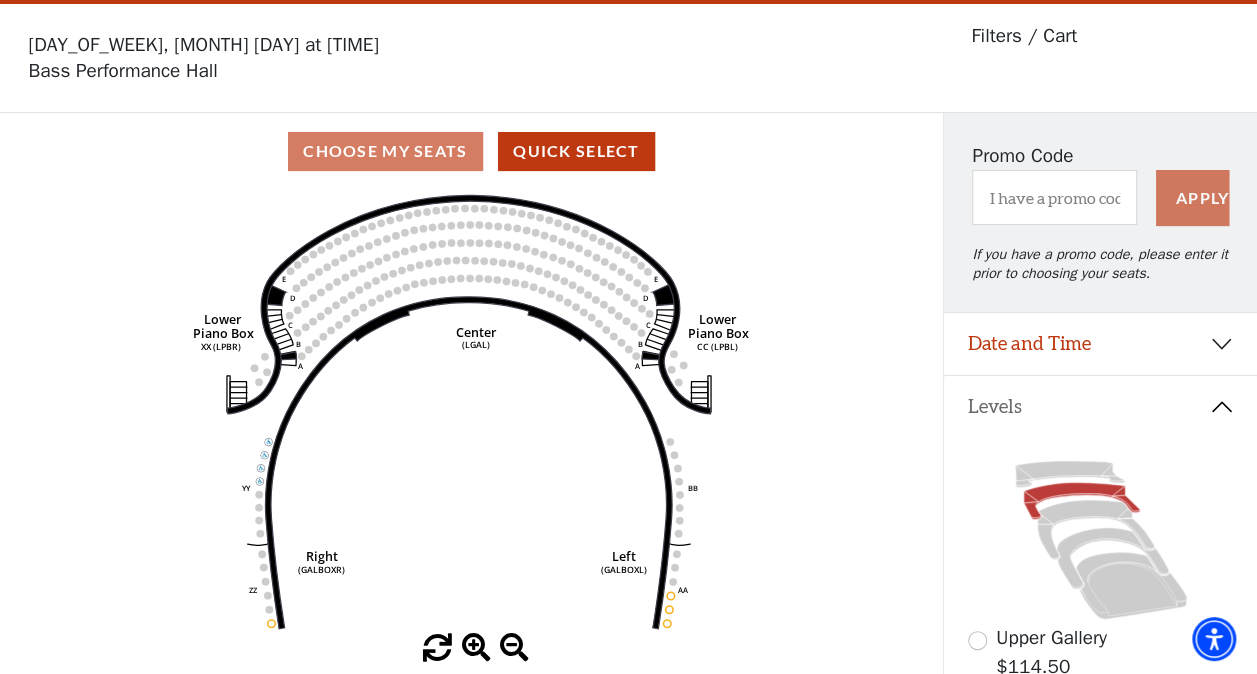 scroll, scrollTop: 92, scrollLeft: 0, axis: vertical 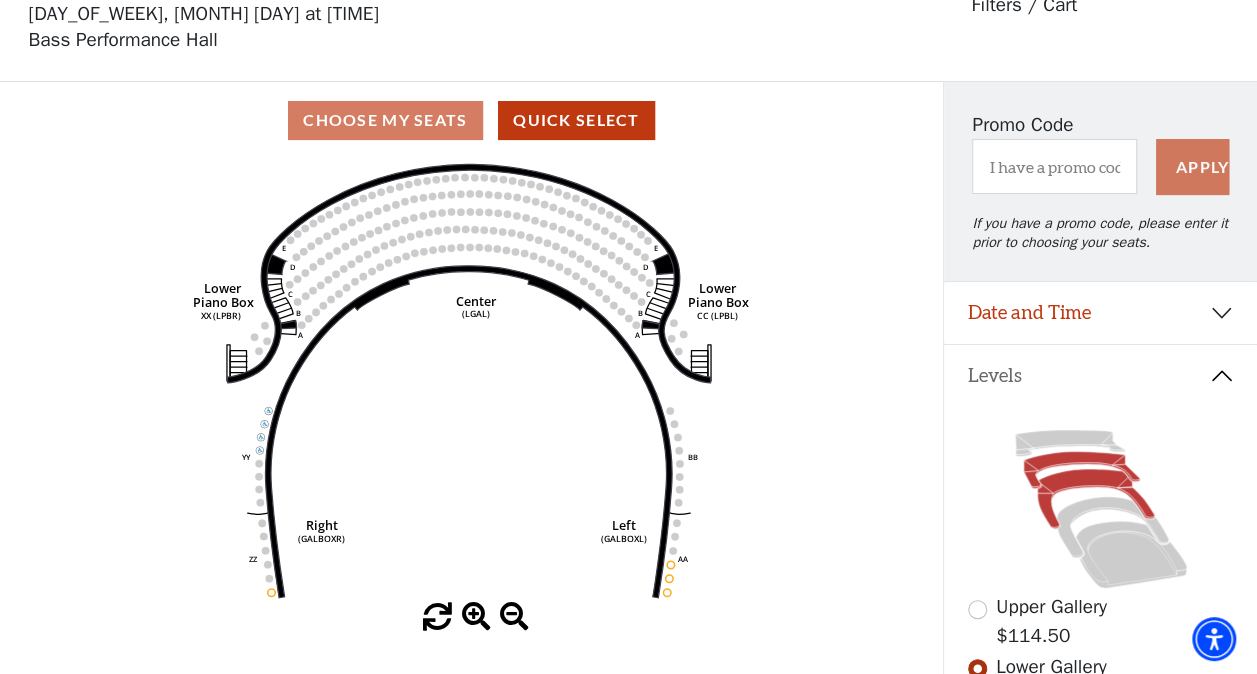 click 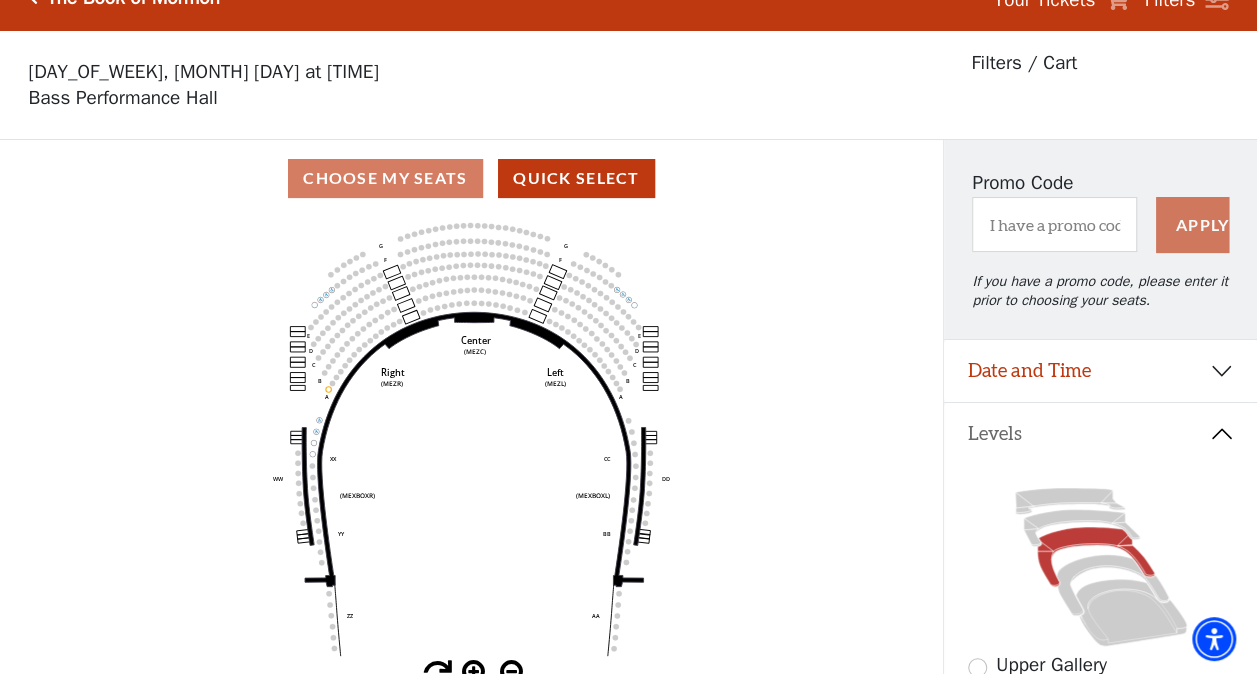 scroll, scrollTop: 92, scrollLeft: 0, axis: vertical 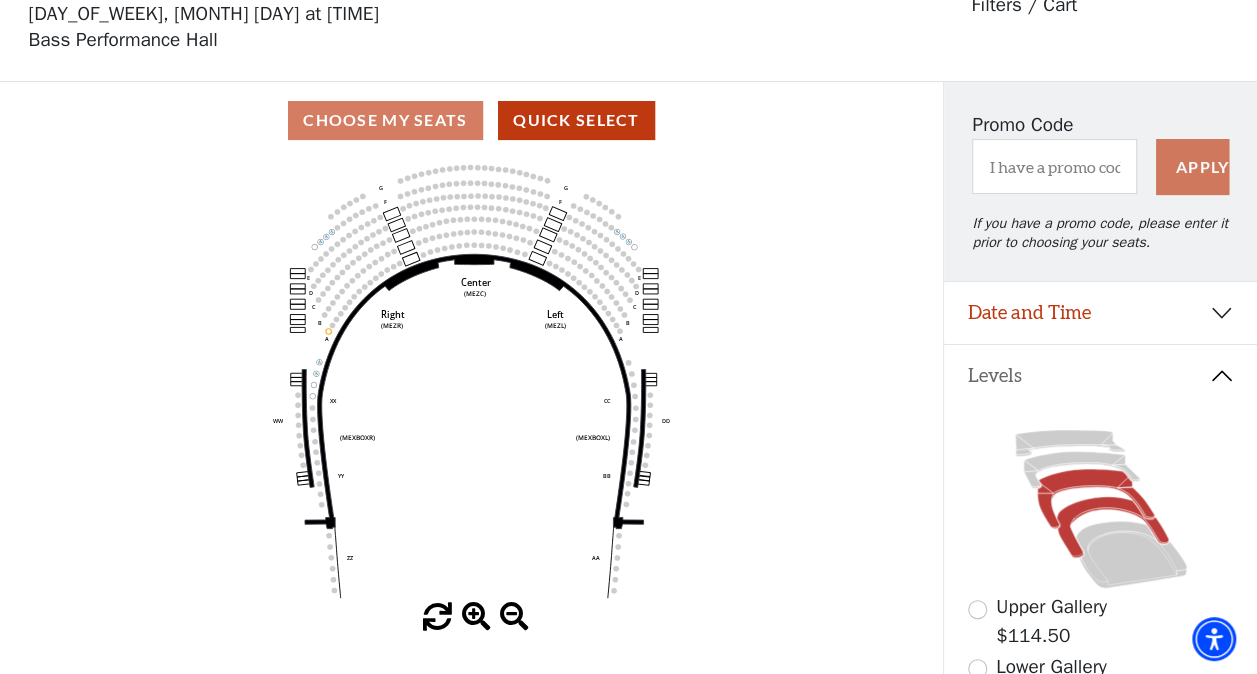 click 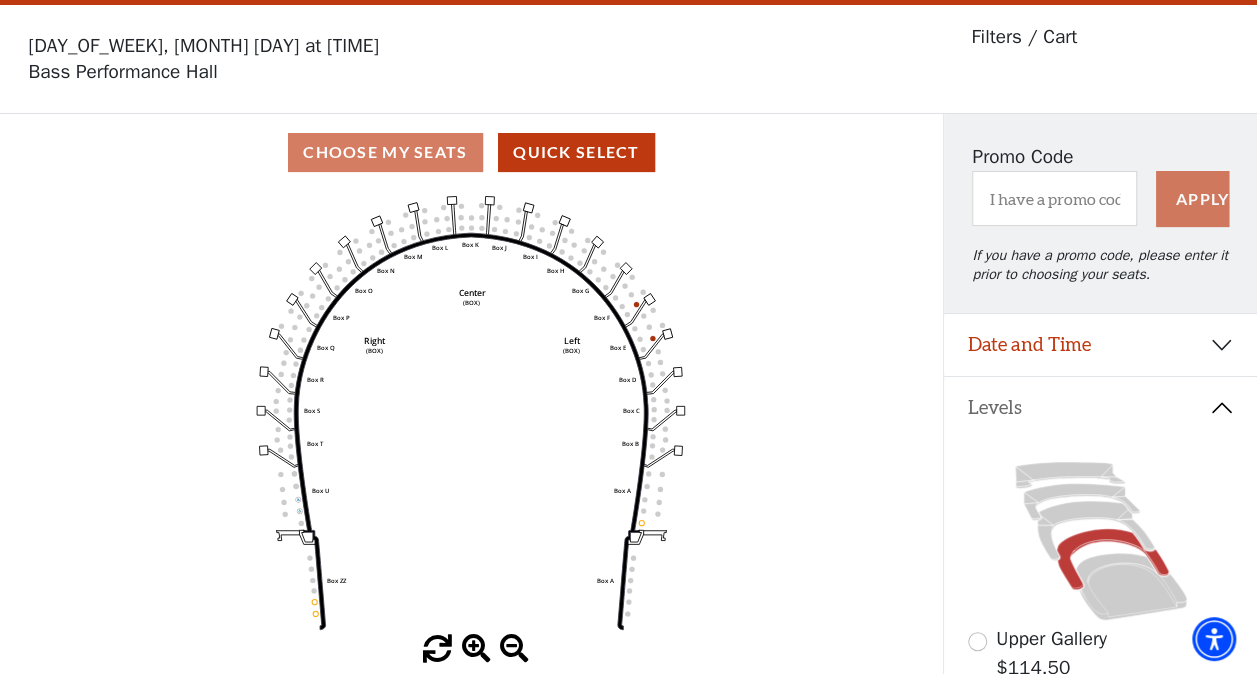 scroll, scrollTop: 92, scrollLeft: 0, axis: vertical 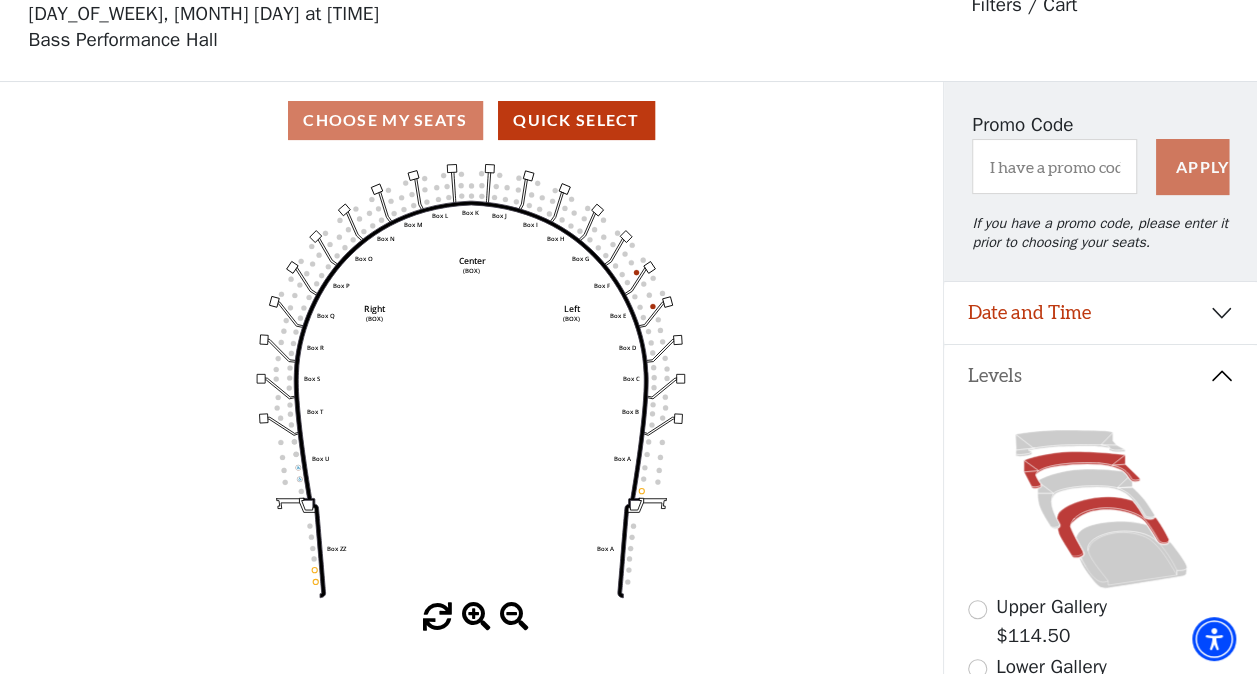 click 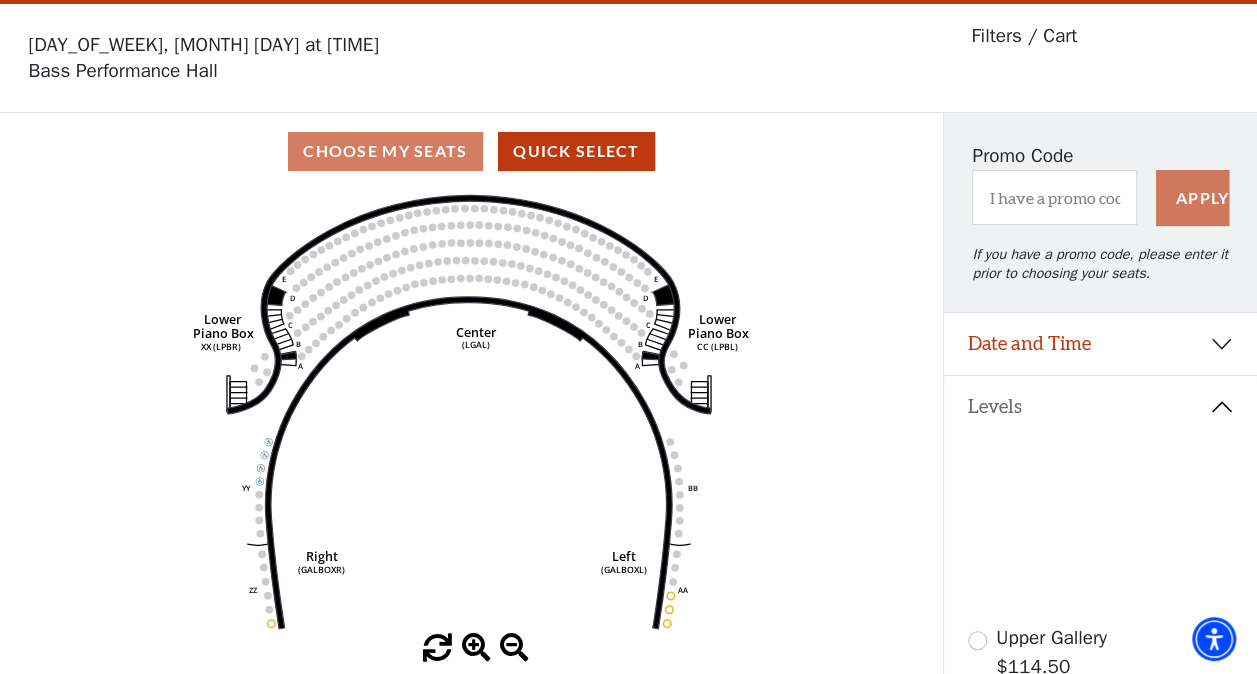 scroll, scrollTop: 92, scrollLeft: 0, axis: vertical 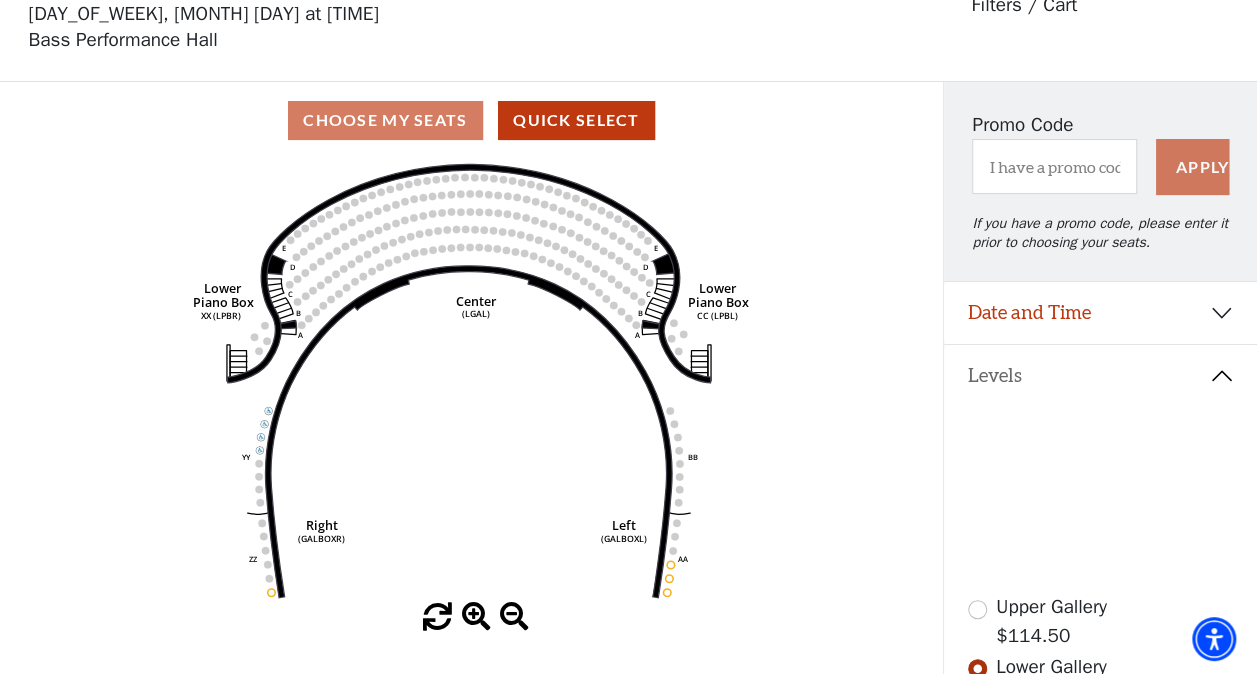 click 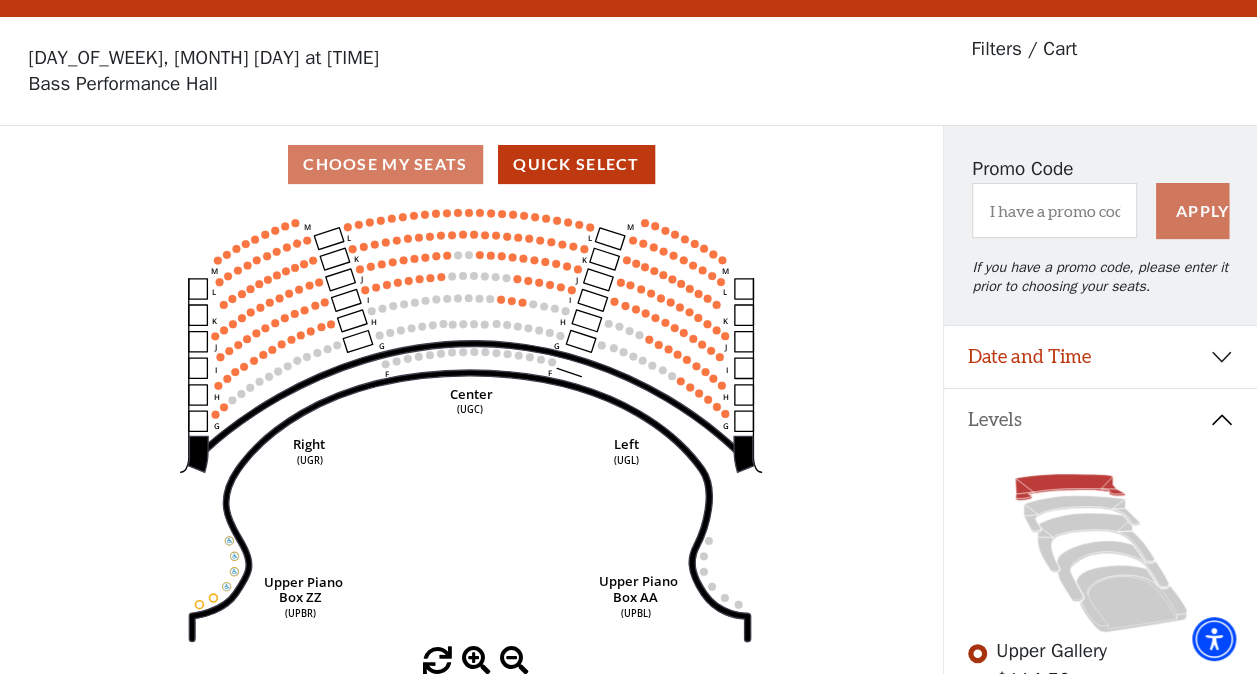 scroll, scrollTop: 92, scrollLeft: 0, axis: vertical 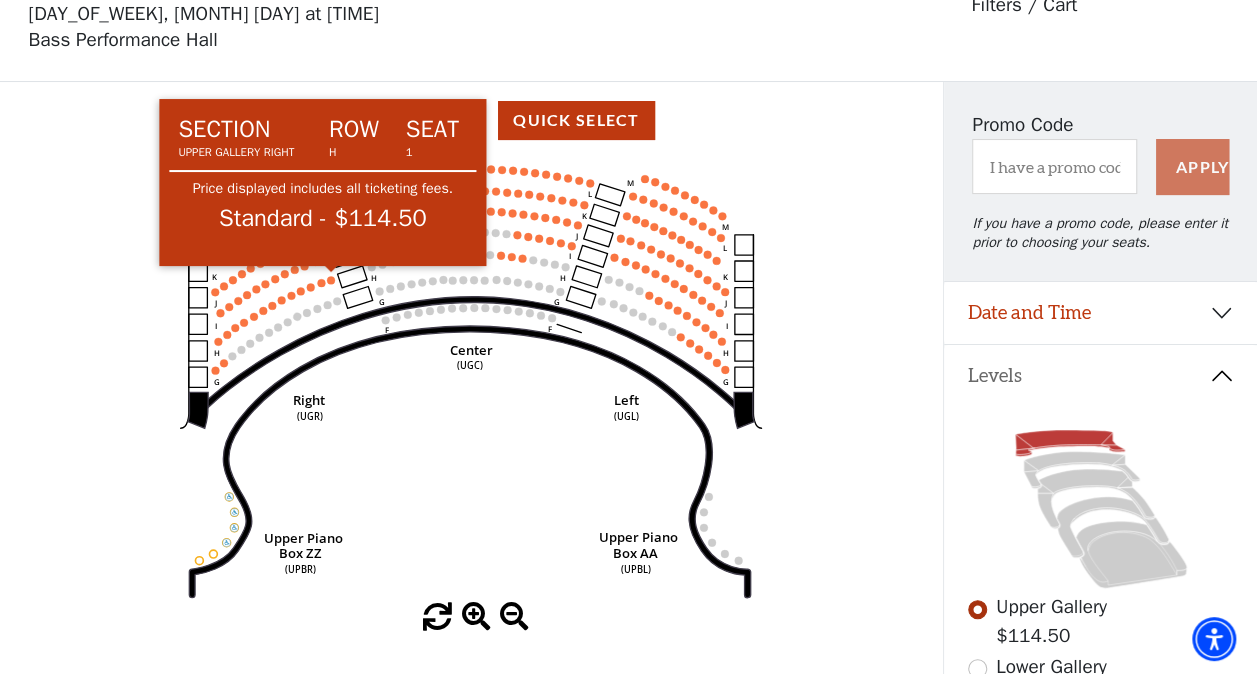 click 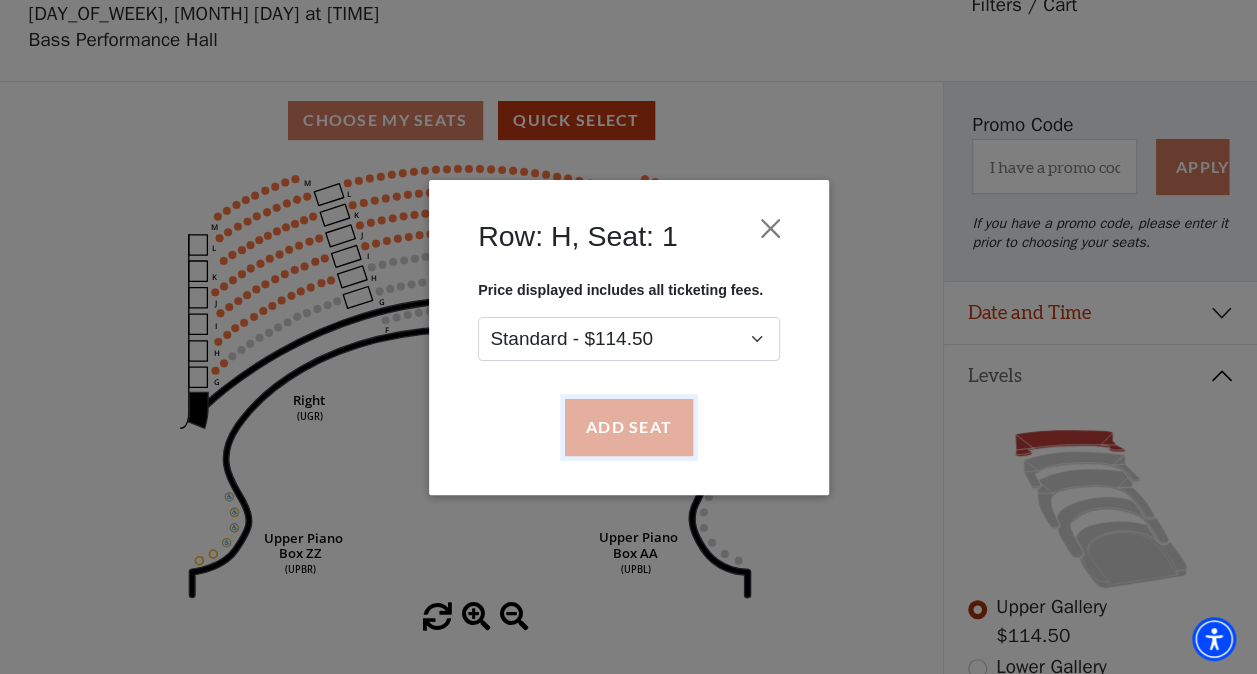 click on "Add Seat" at bounding box center [628, 427] 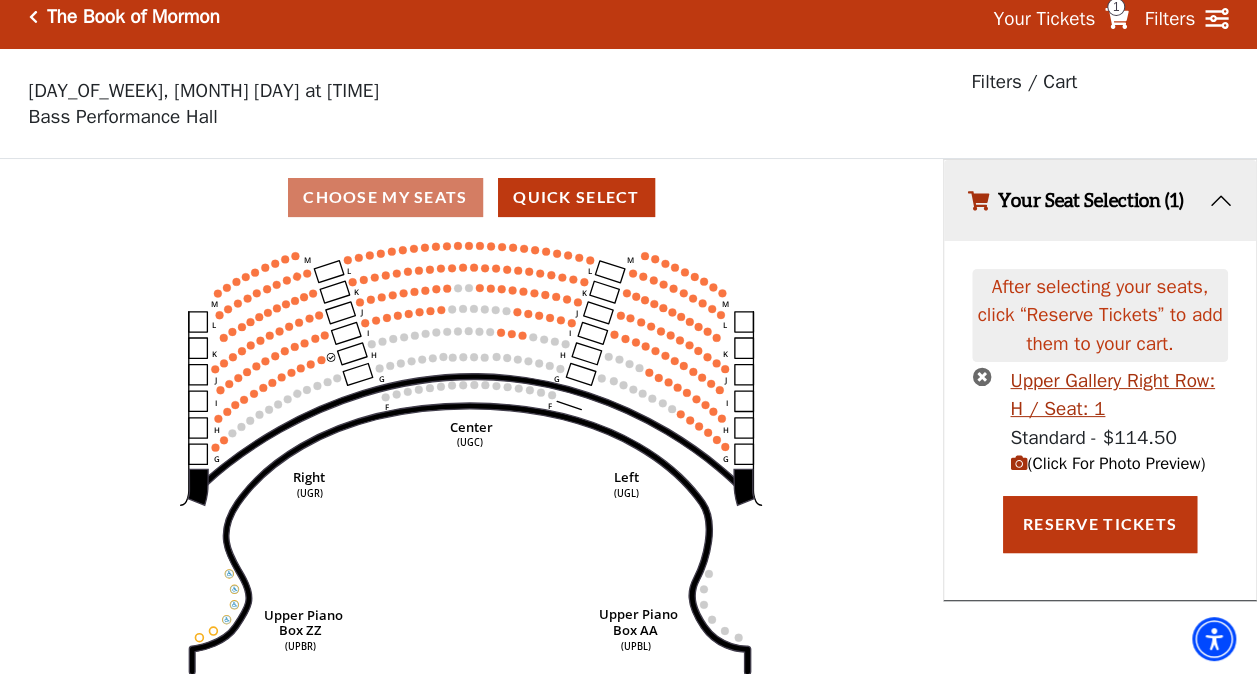 scroll, scrollTop: 0, scrollLeft: 0, axis: both 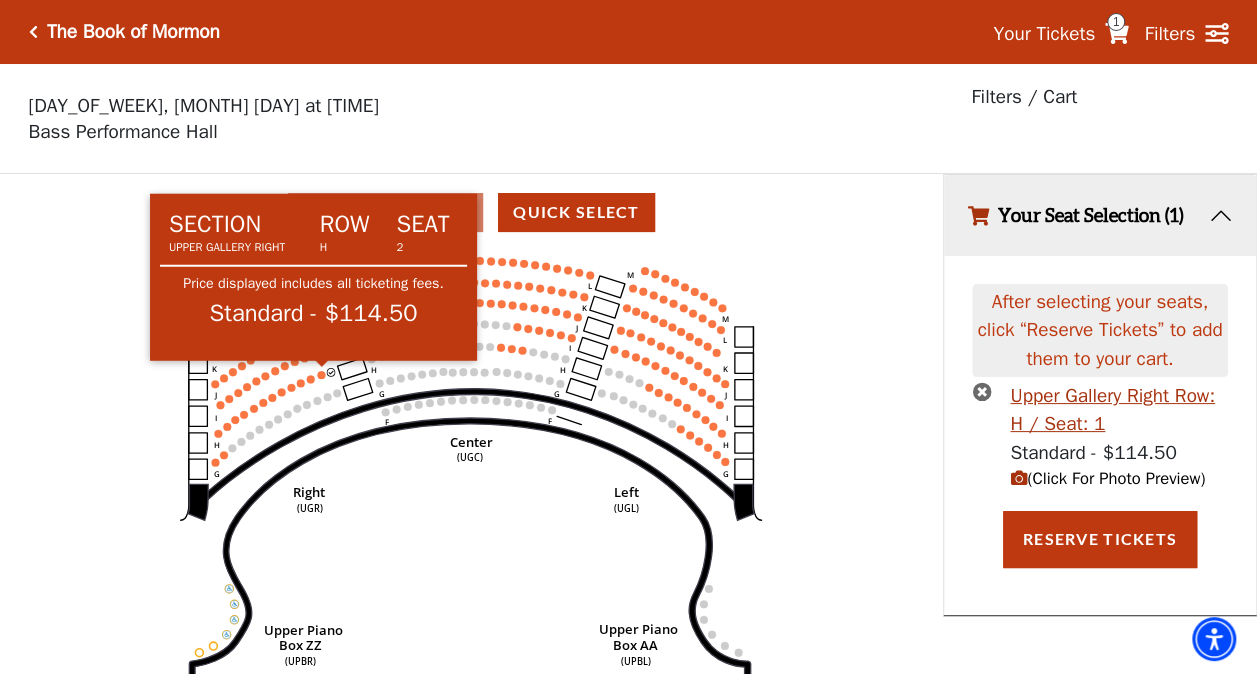 click 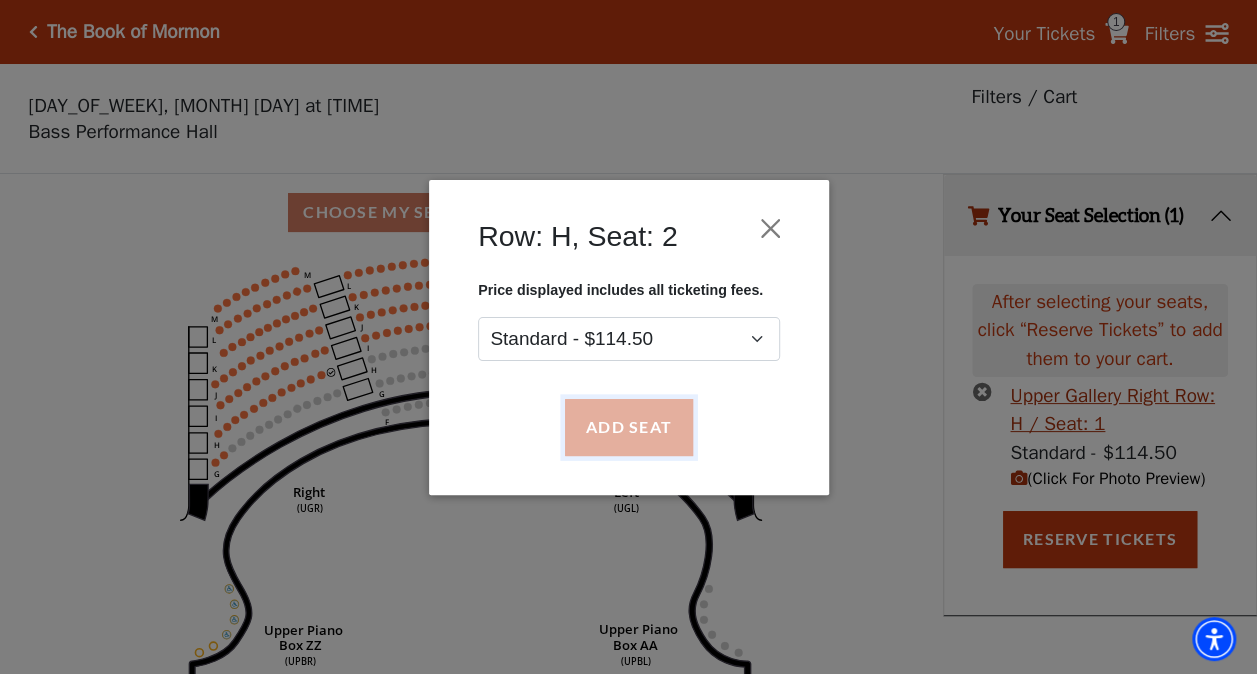click on "Add Seat" at bounding box center (628, 427) 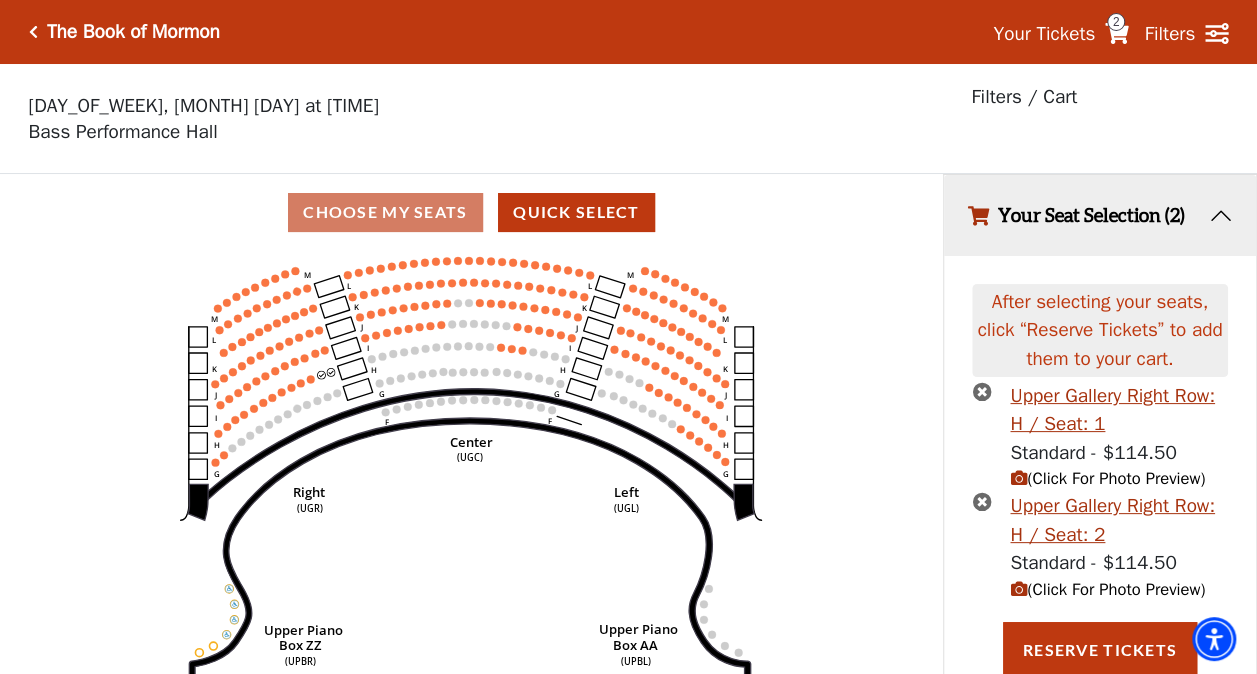 scroll, scrollTop: 49, scrollLeft: 0, axis: vertical 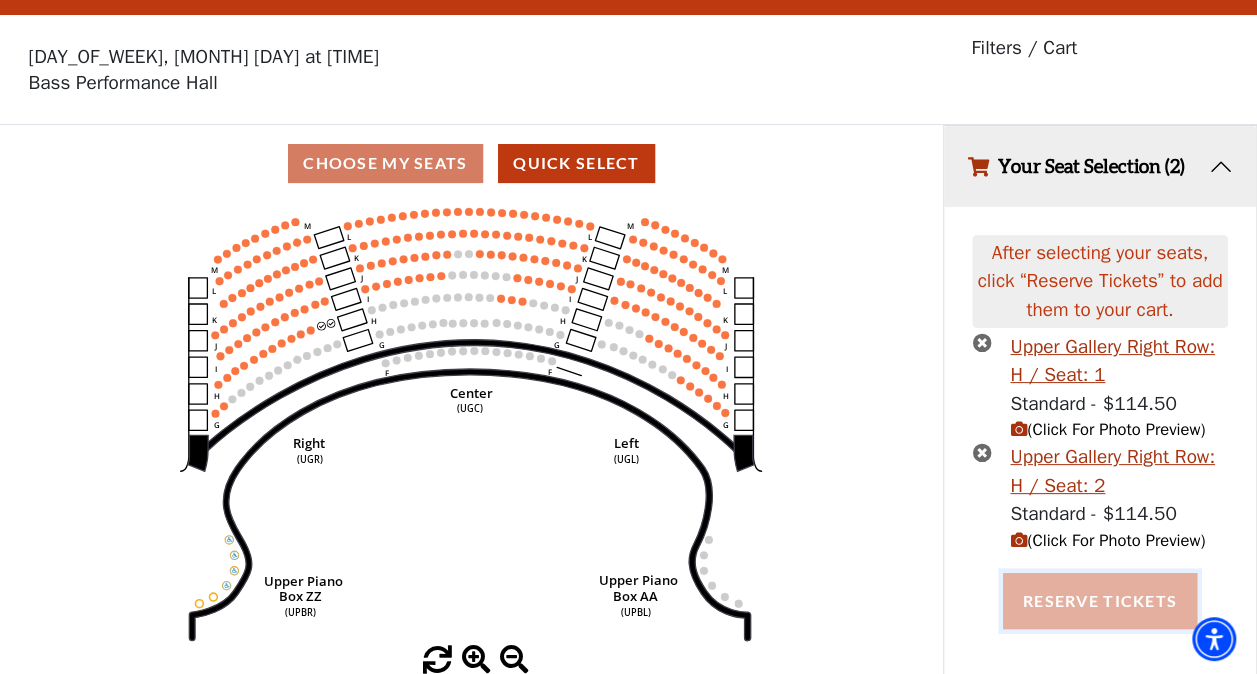 click on "Reserve Tickets" at bounding box center (1100, 601) 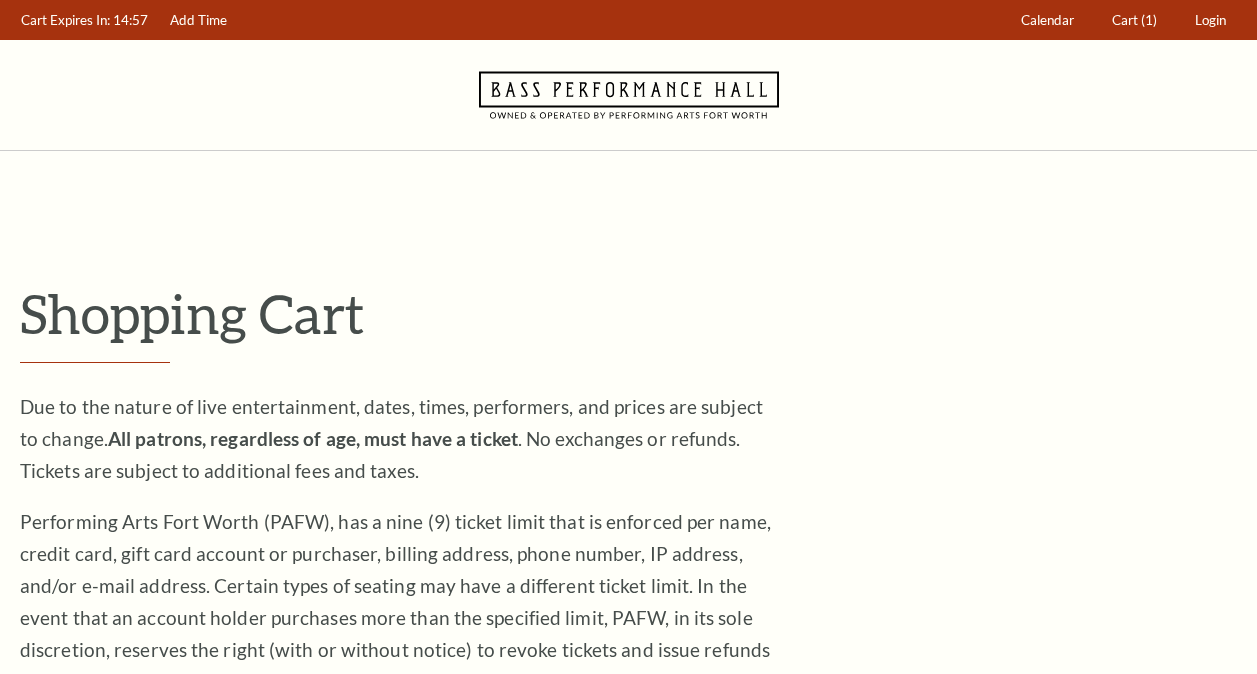 scroll, scrollTop: 0, scrollLeft: 0, axis: both 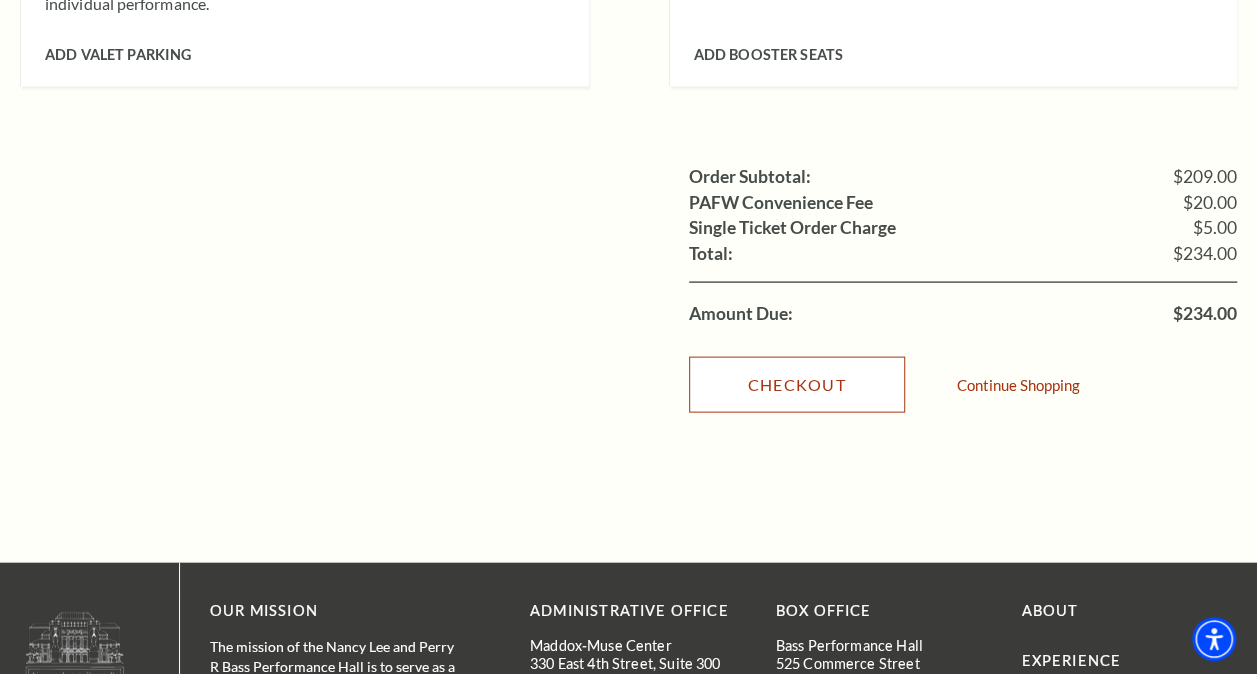 click on "Checkout" at bounding box center (797, 385) 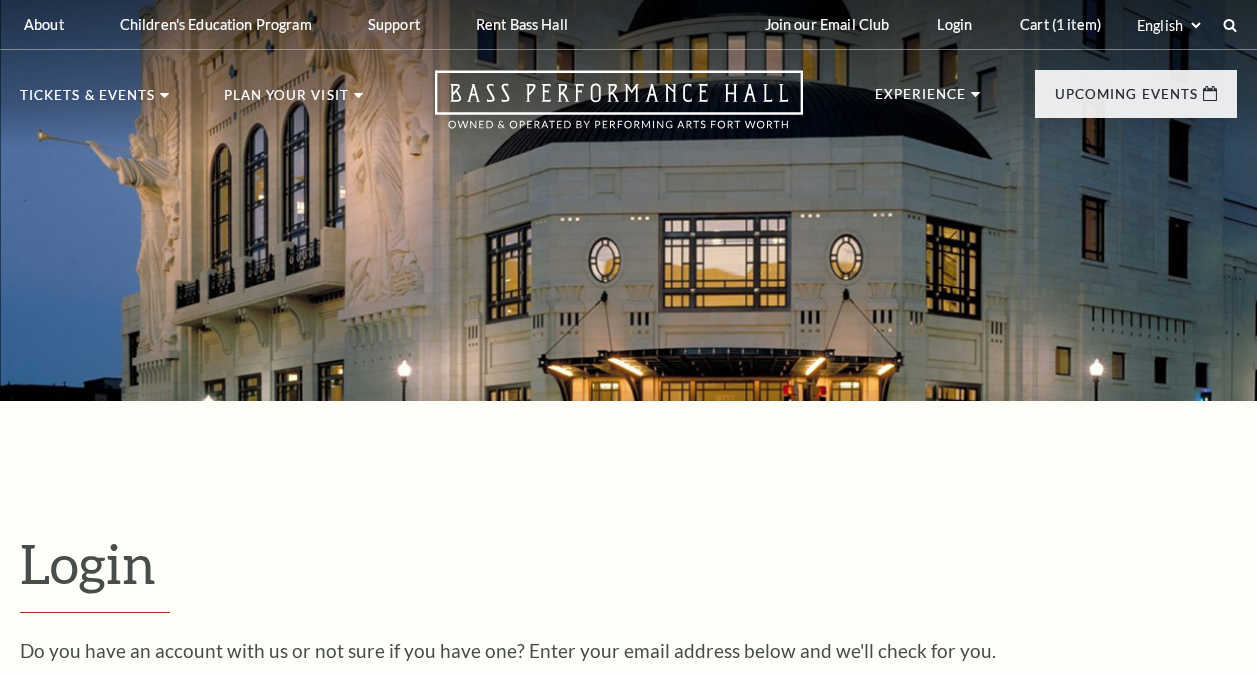 scroll, scrollTop: 434, scrollLeft: 0, axis: vertical 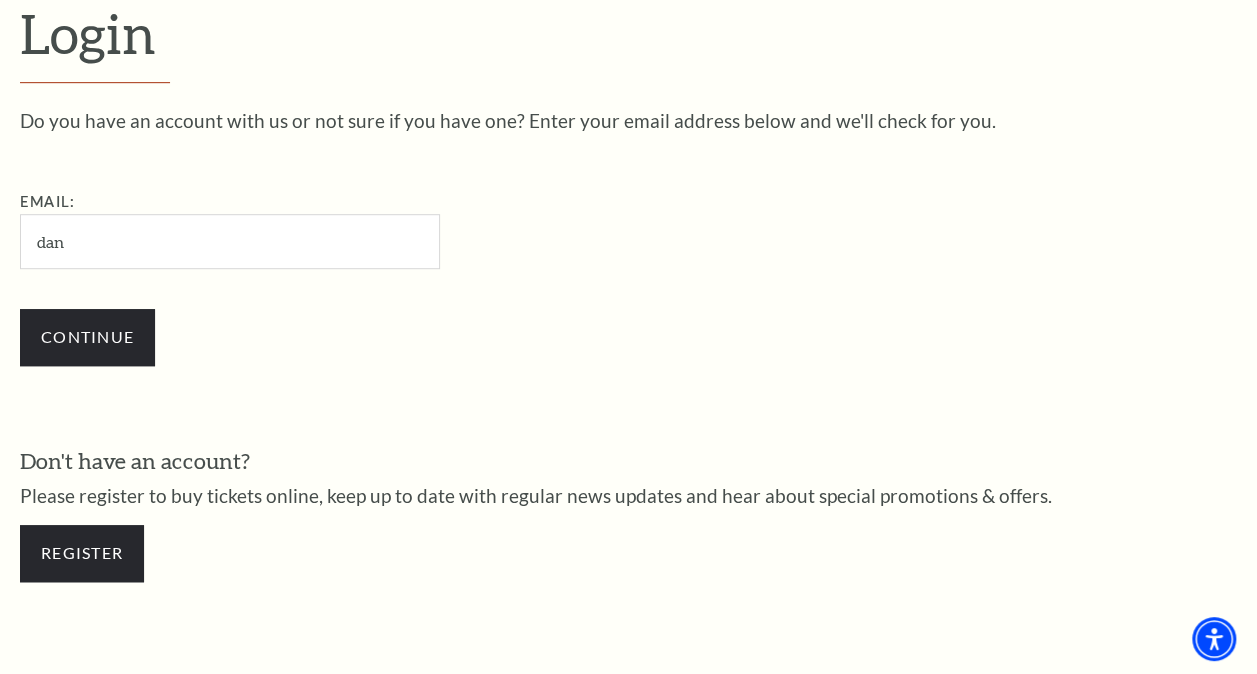 type on "[USERNAME]@example.com" 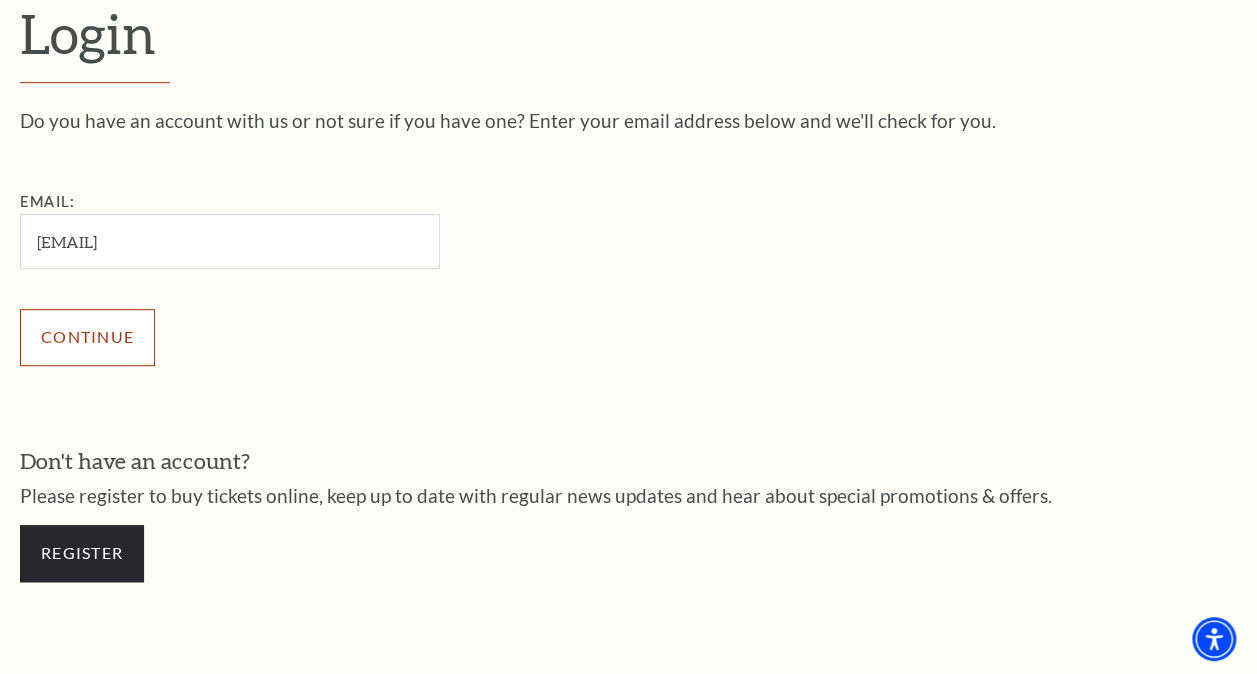 click on "Continue" at bounding box center [87, 337] 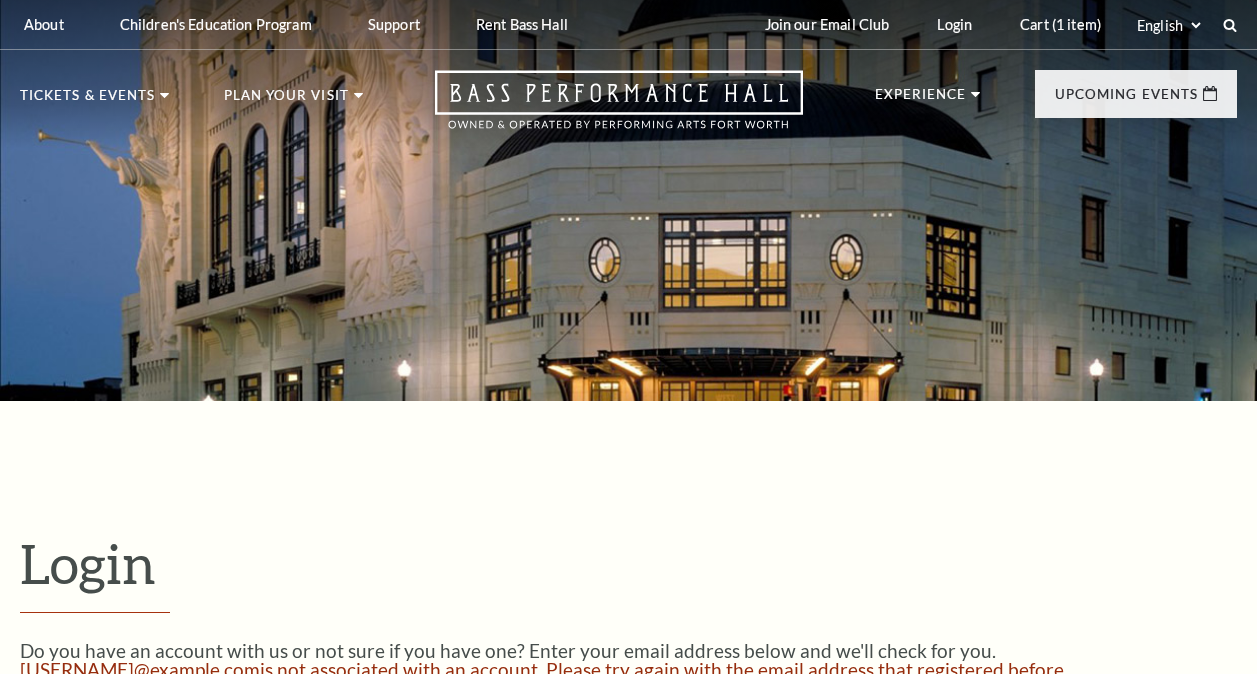 scroll, scrollTop: 453, scrollLeft: 0, axis: vertical 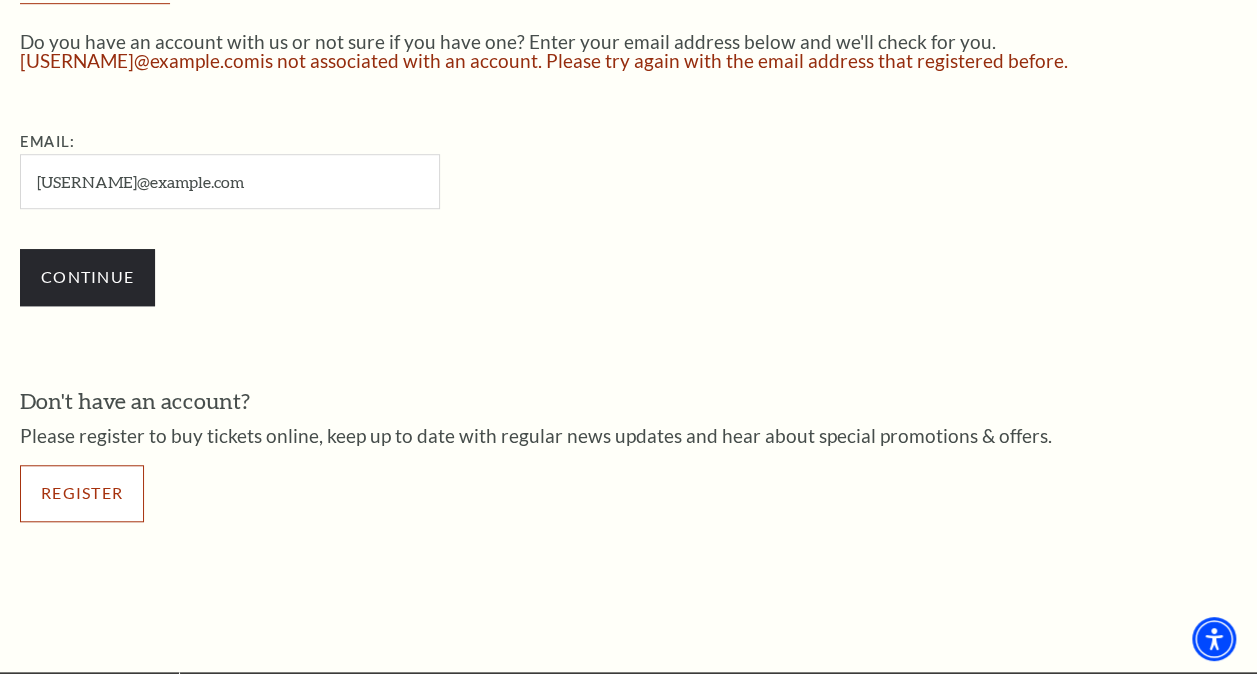 click on "Register" at bounding box center (82, 493) 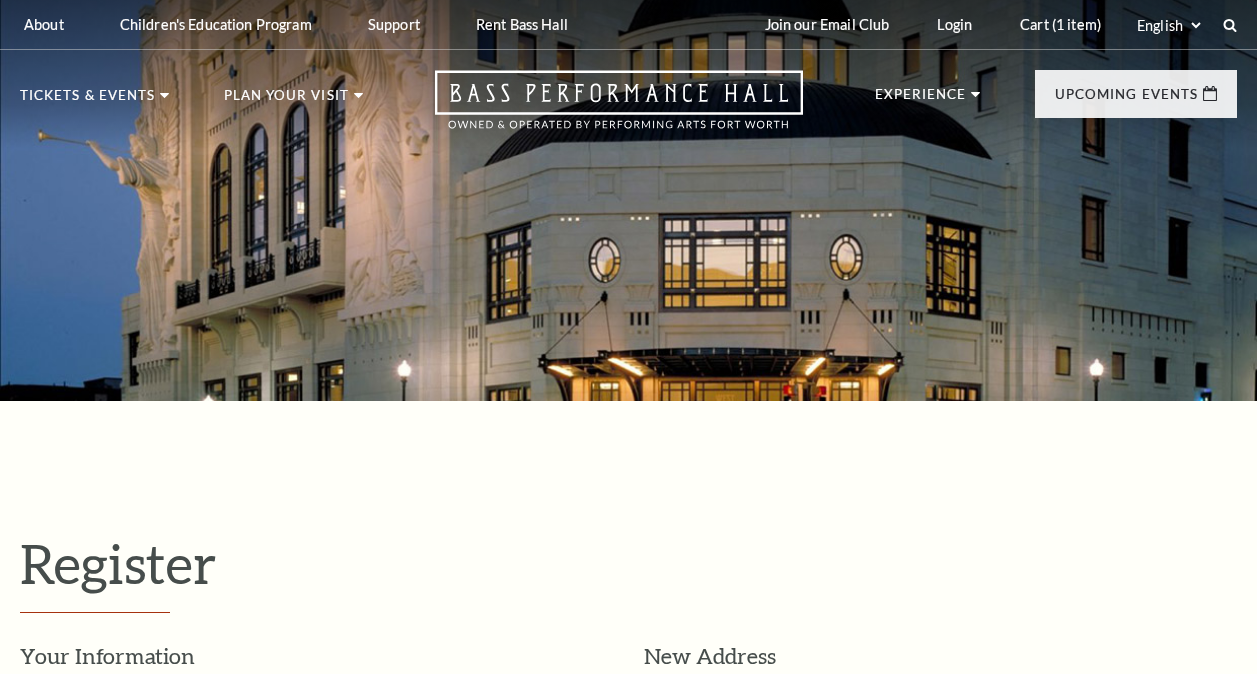 select on "1" 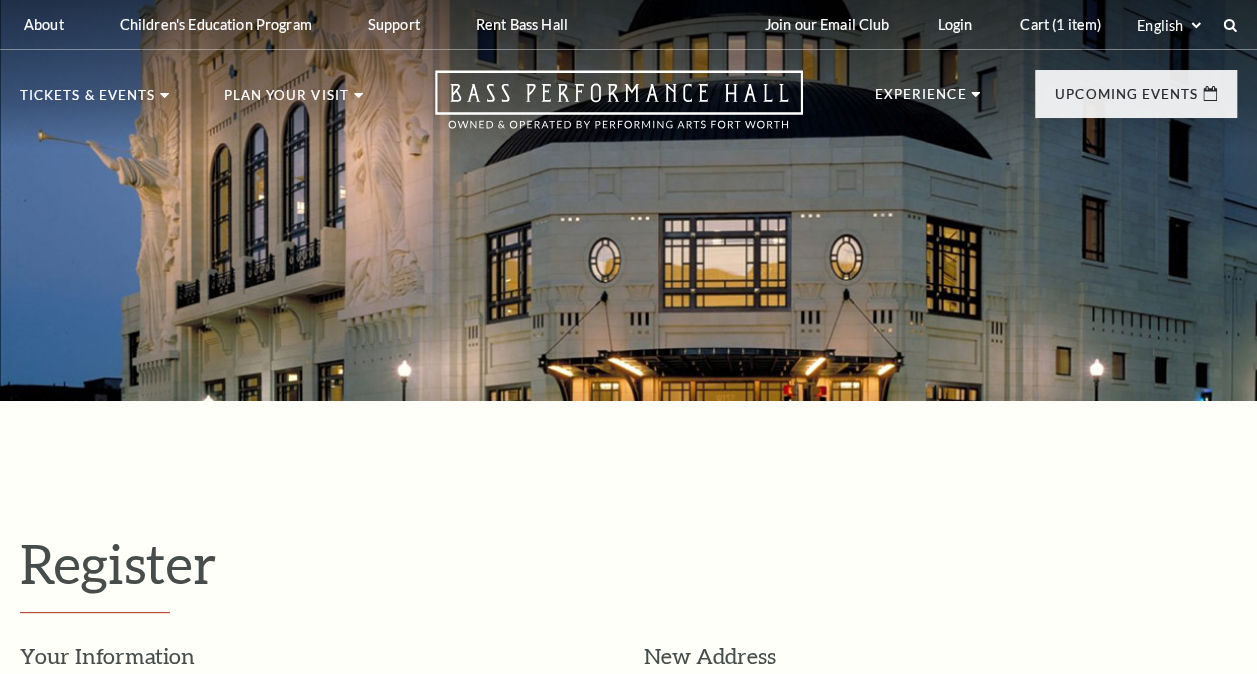 scroll, scrollTop: 0, scrollLeft: 0, axis: both 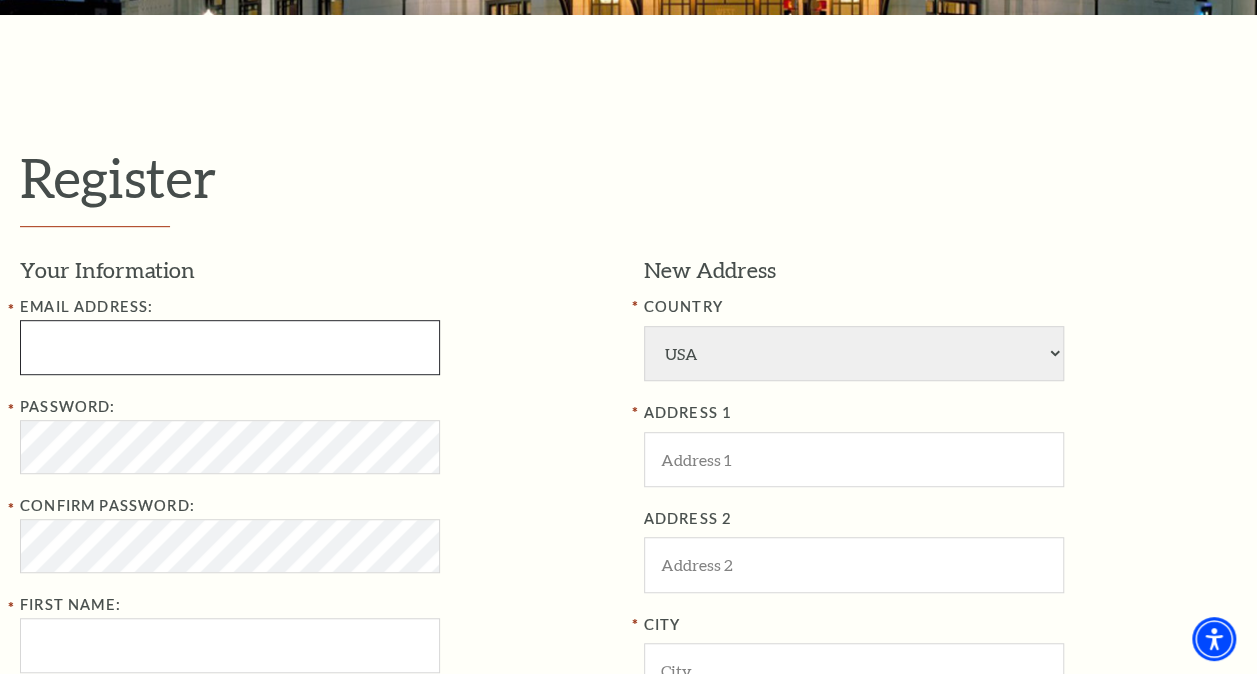 click at bounding box center (230, 347) 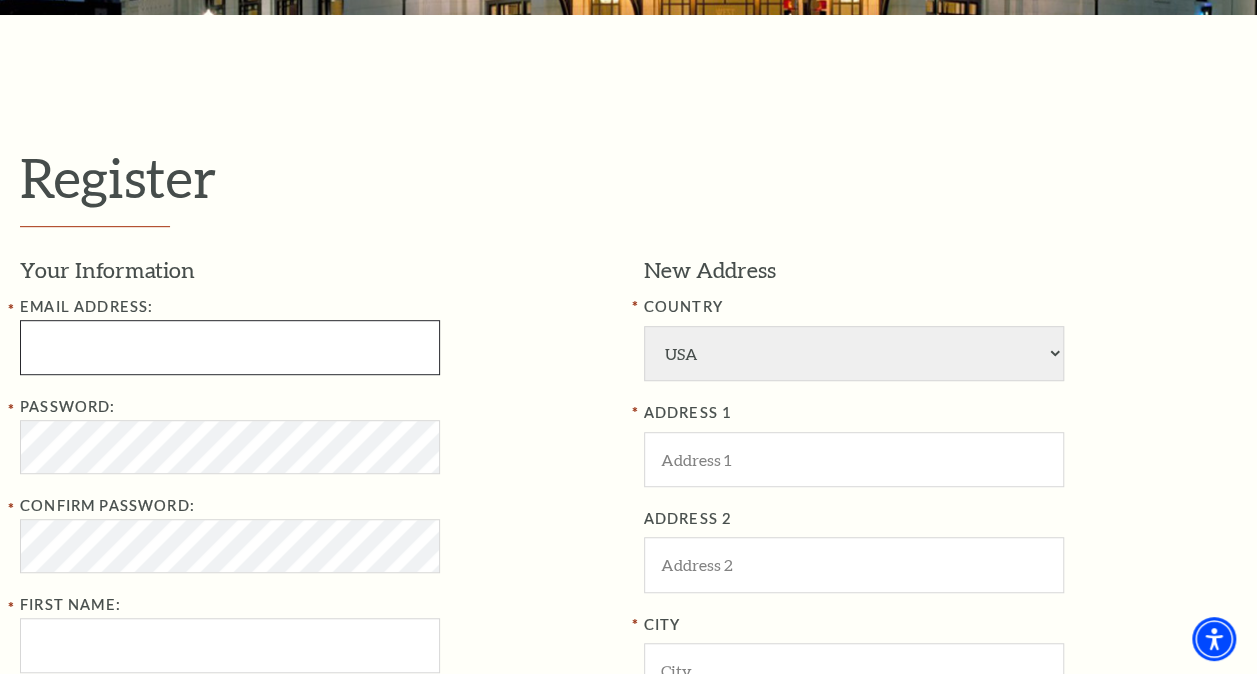 type on "[USERNAME]@example.com" 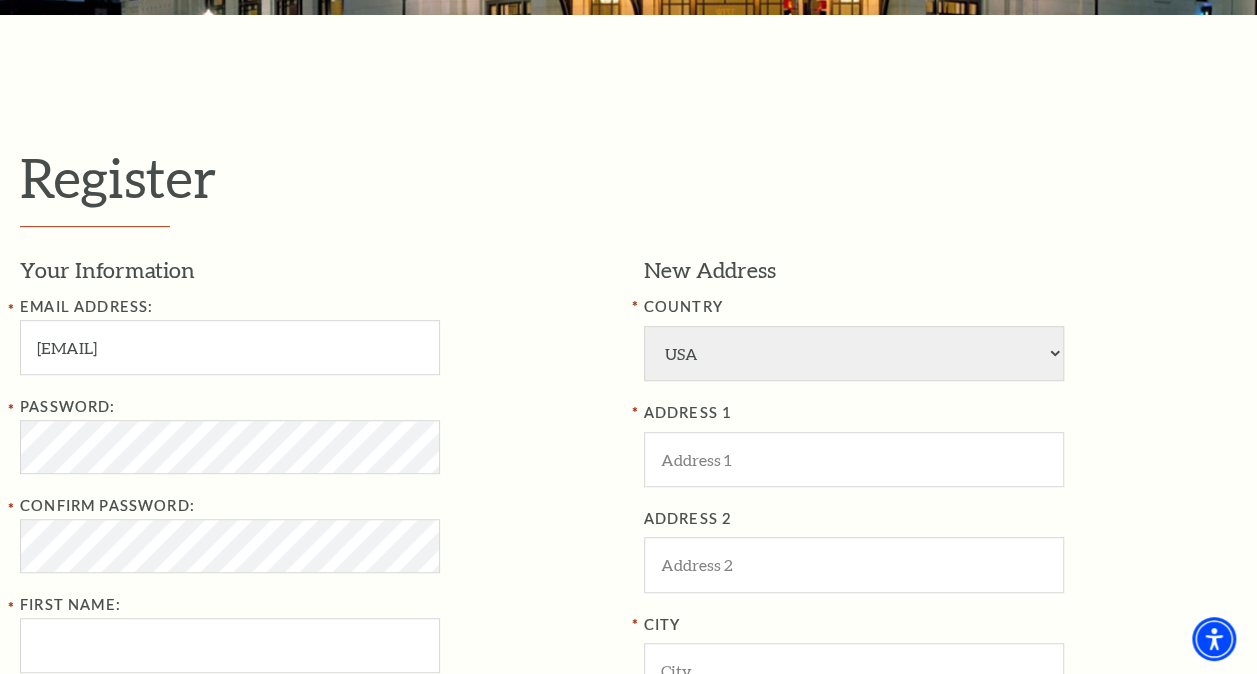 type on "Daniel" 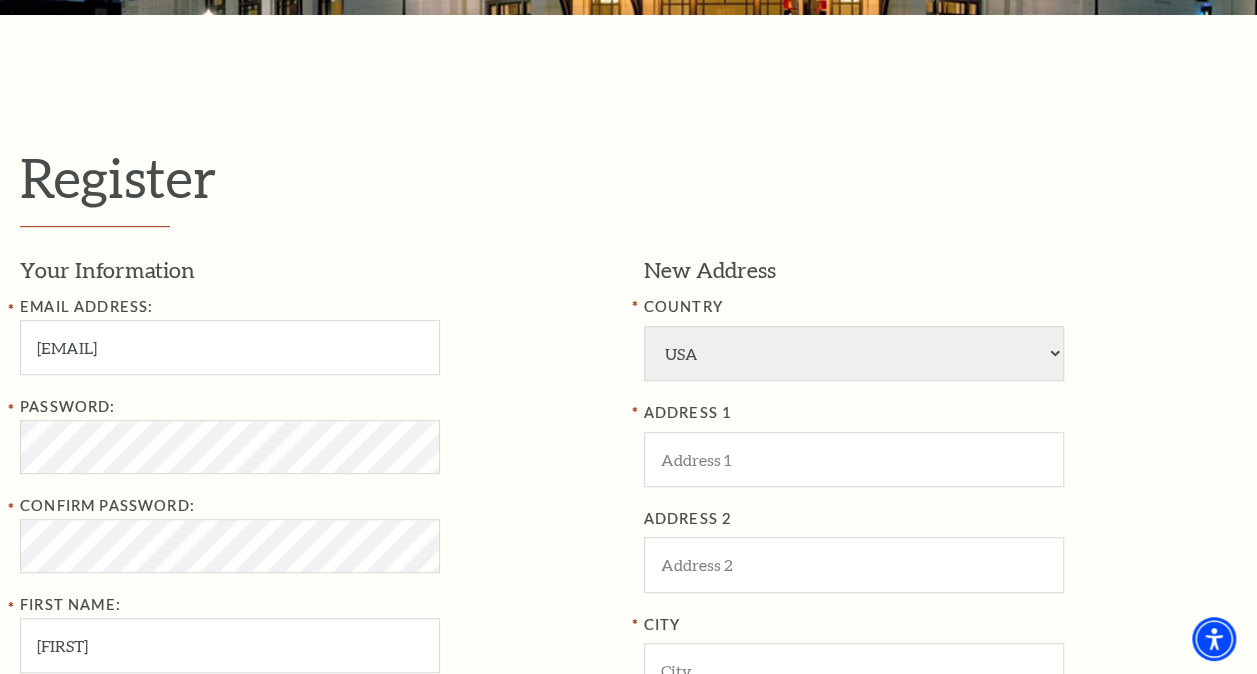 type on "Petersen" 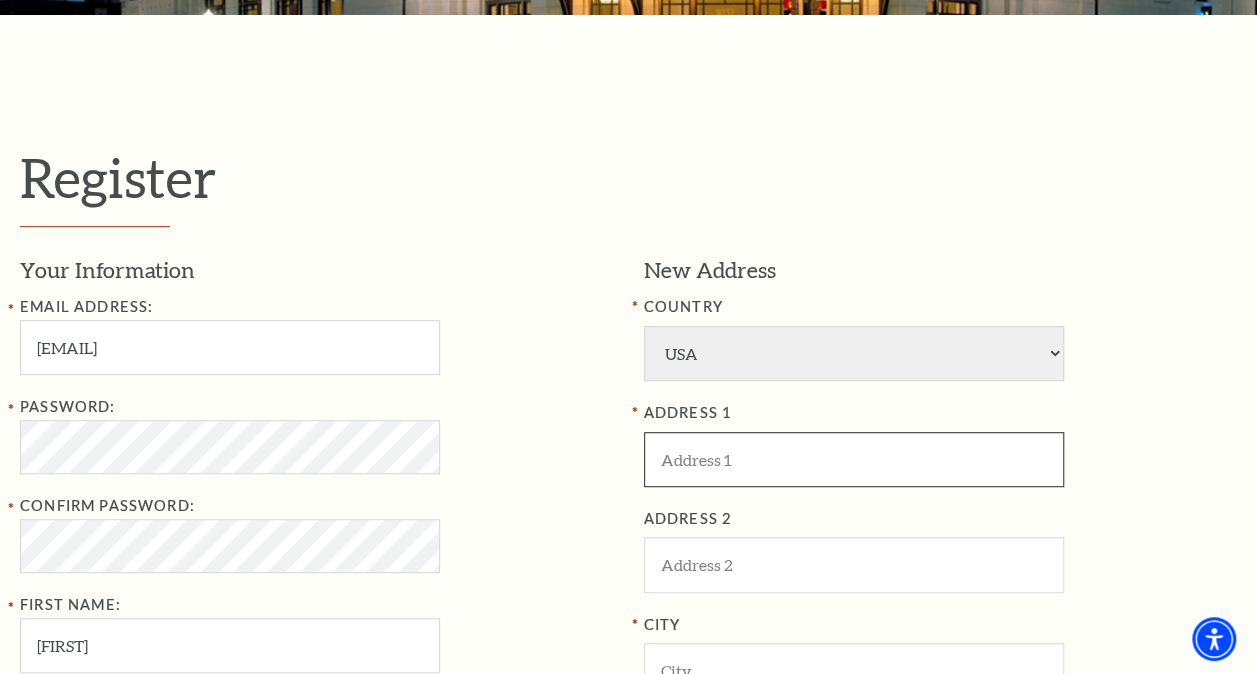 type on "737 Ravenwood Dr" 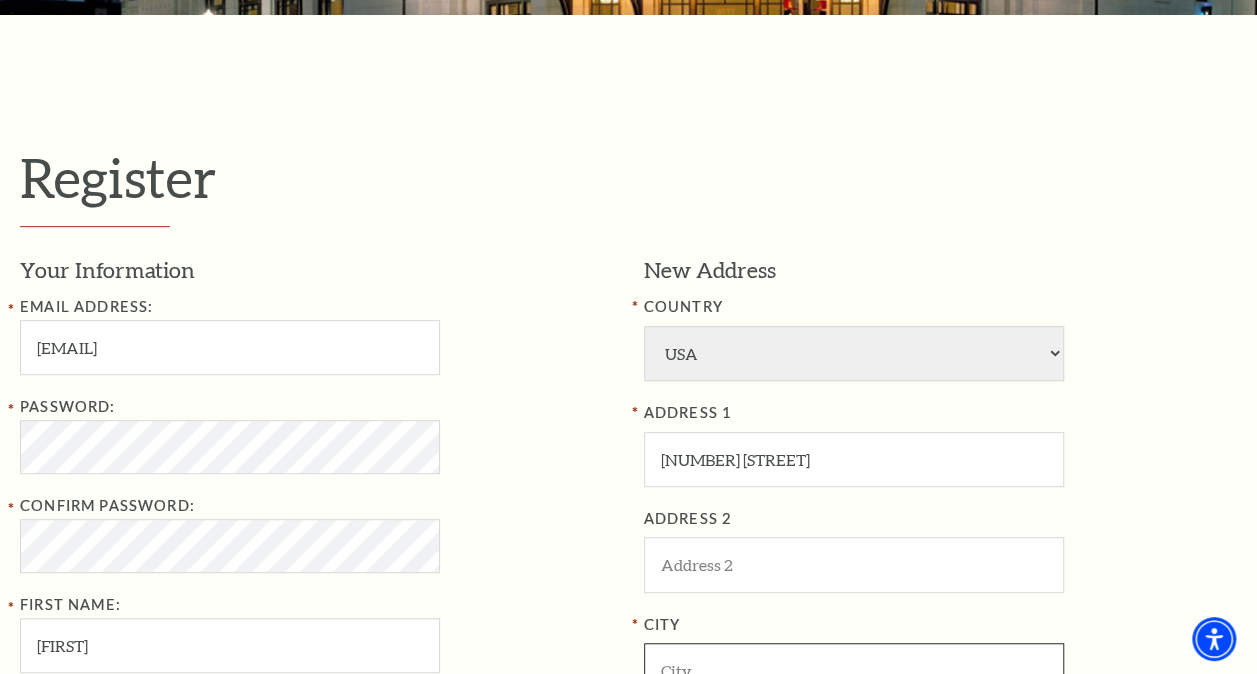 type on "Saginaw" 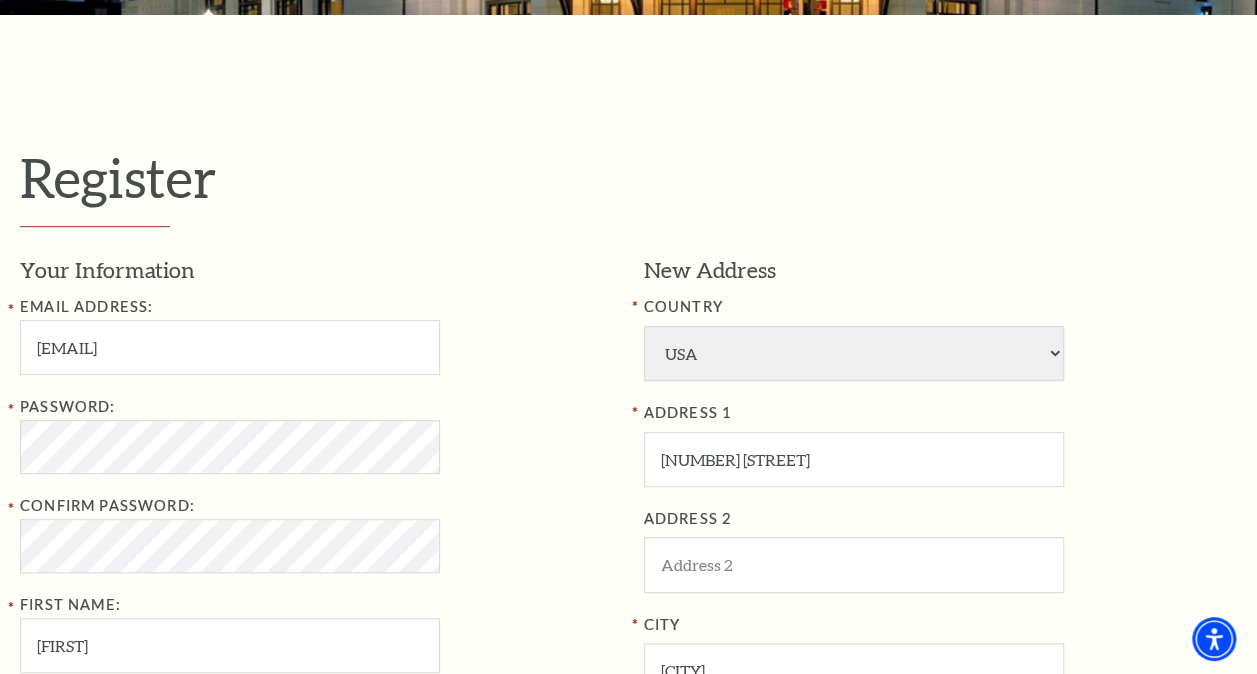 type on "76179" 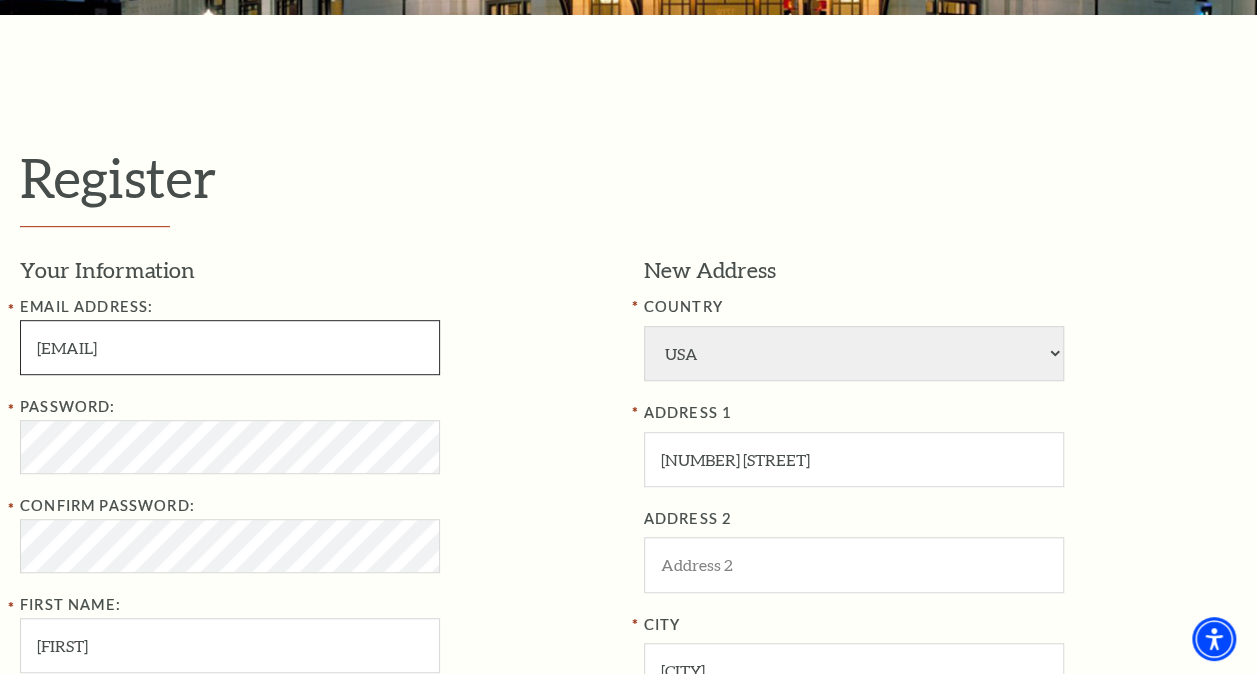 type on "214-738-8302" 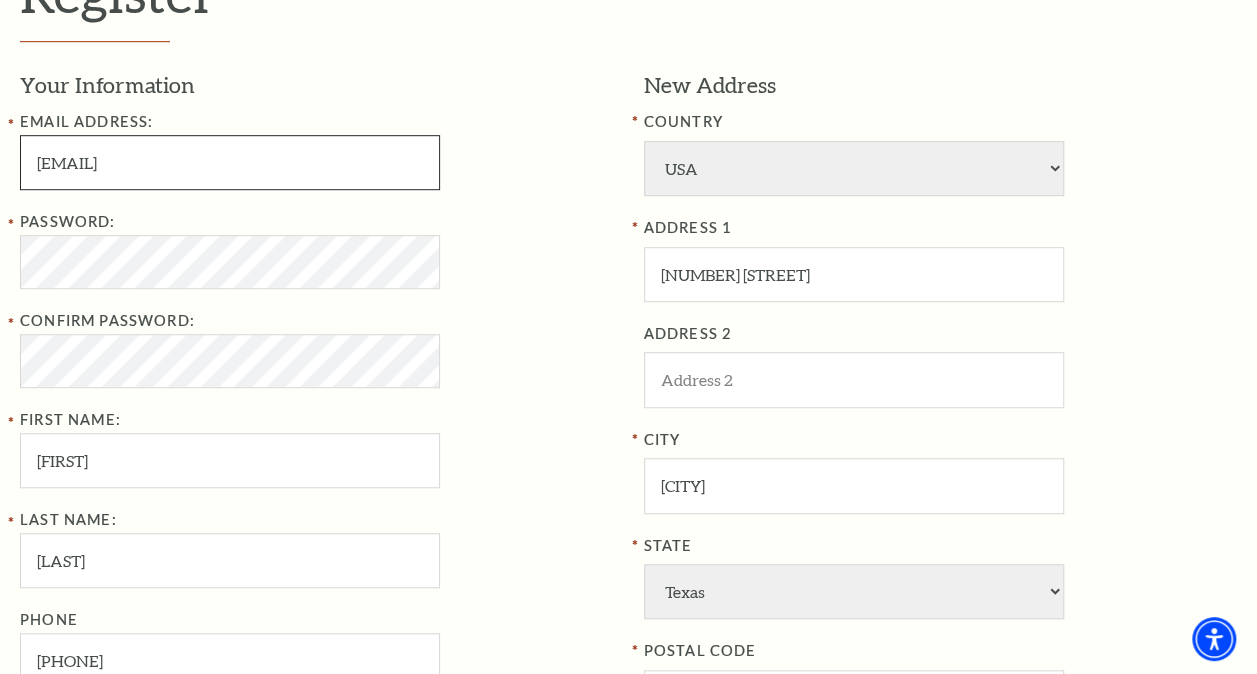 scroll, scrollTop: 572, scrollLeft: 0, axis: vertical 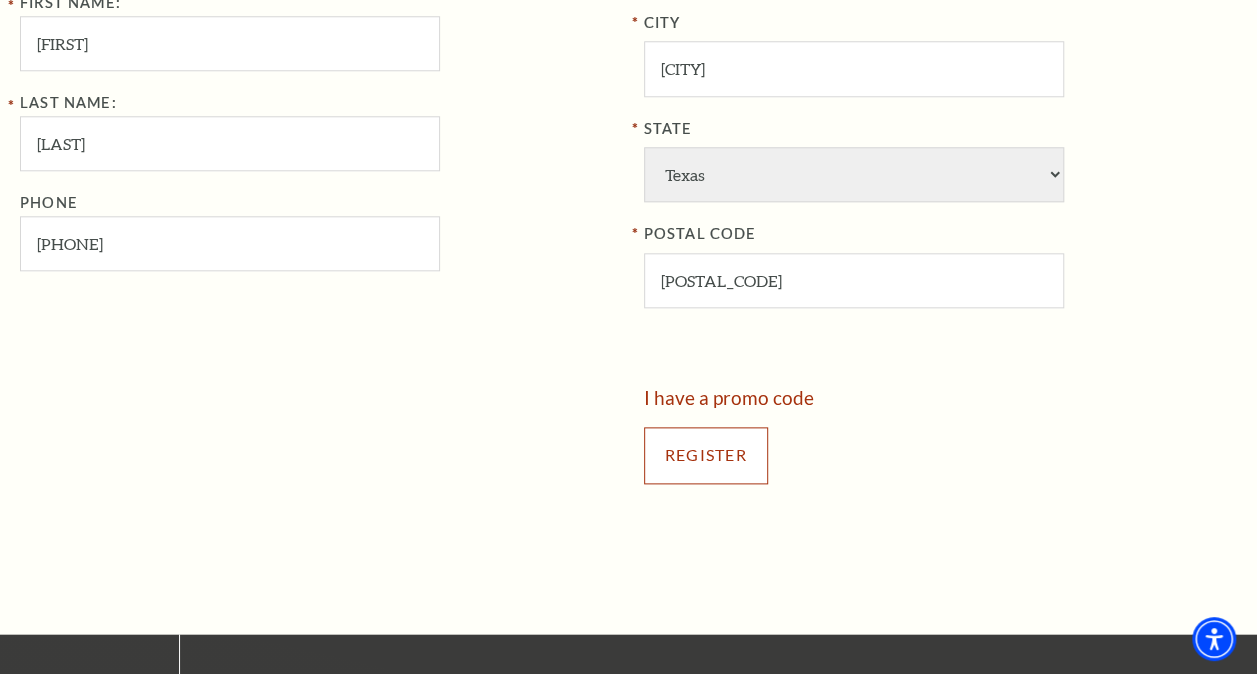 click on "Register" at bounding box center [706, 455] 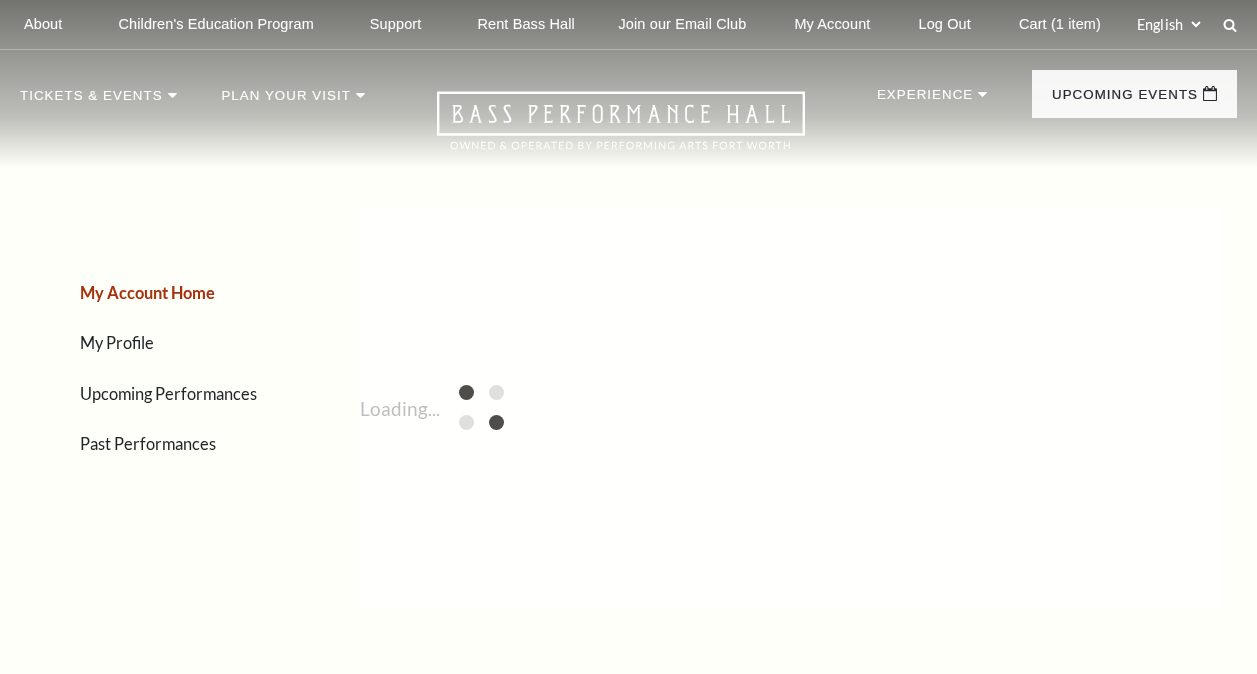 scroll, scrollTop: 0, scrollLeft: 0, axis: both 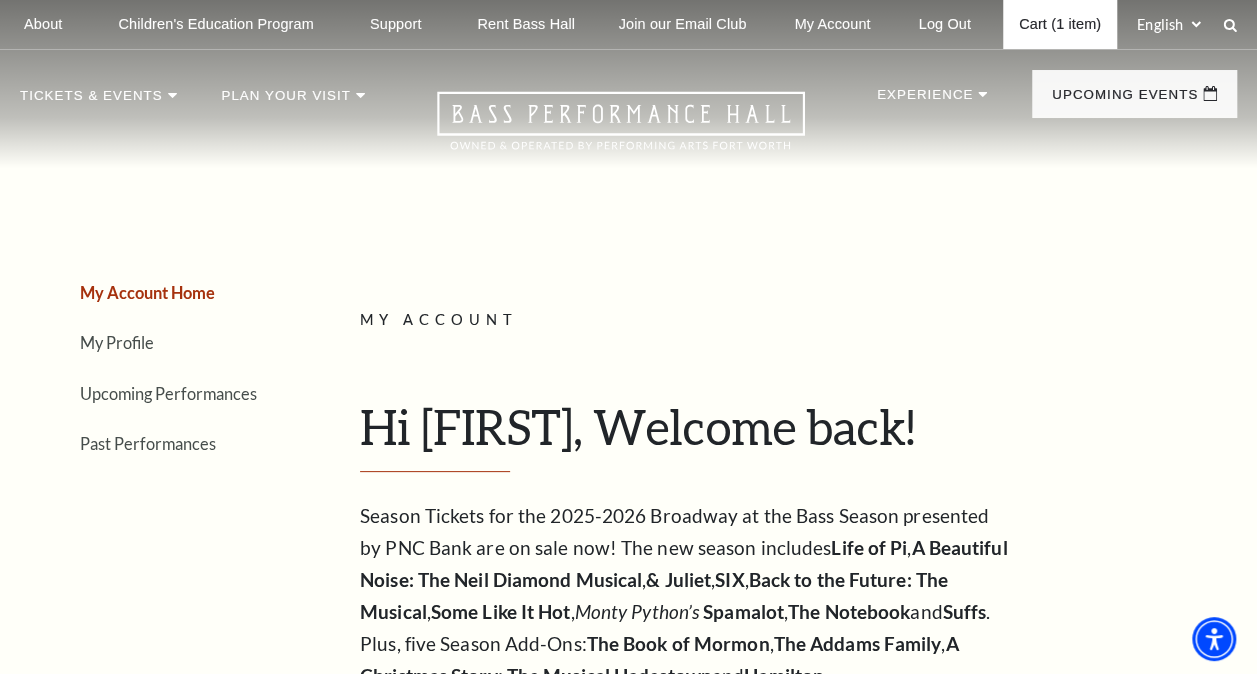 click on "Cart (1 item)" at bounding box center (1060, 24) 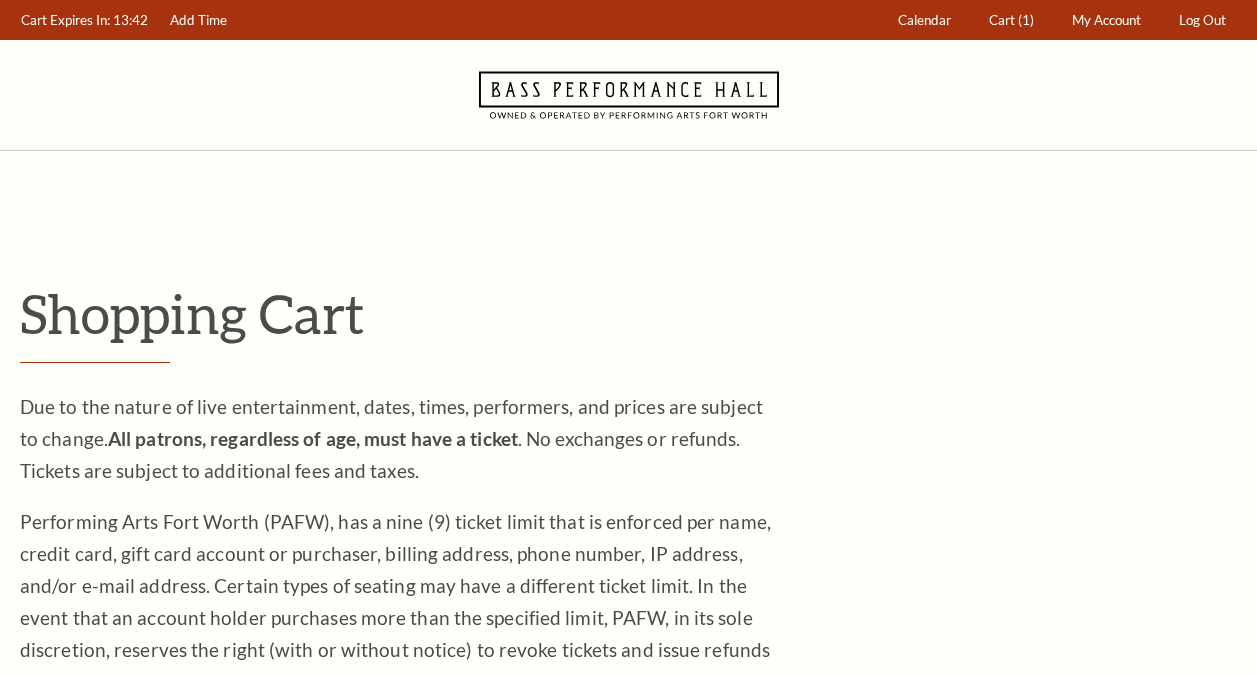 scroll, scrollTop: 0, scrollLeft: 0, axis: both 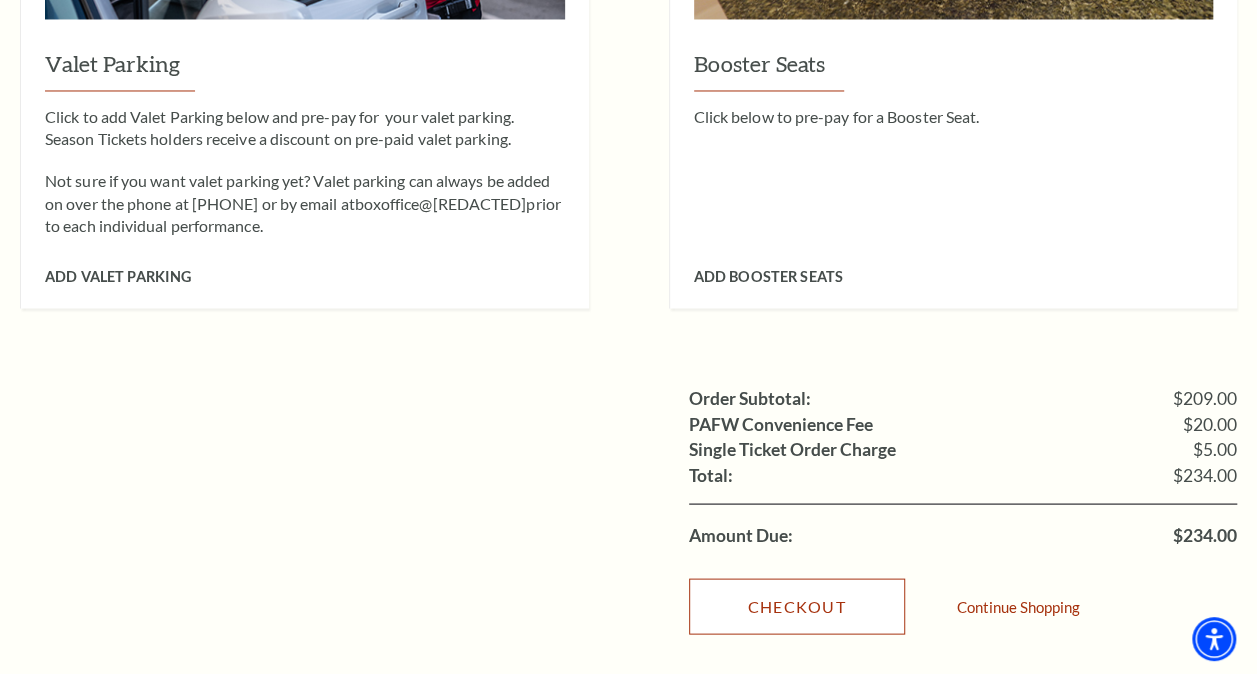 click on "Checkout" at bounding box center (797, 606) 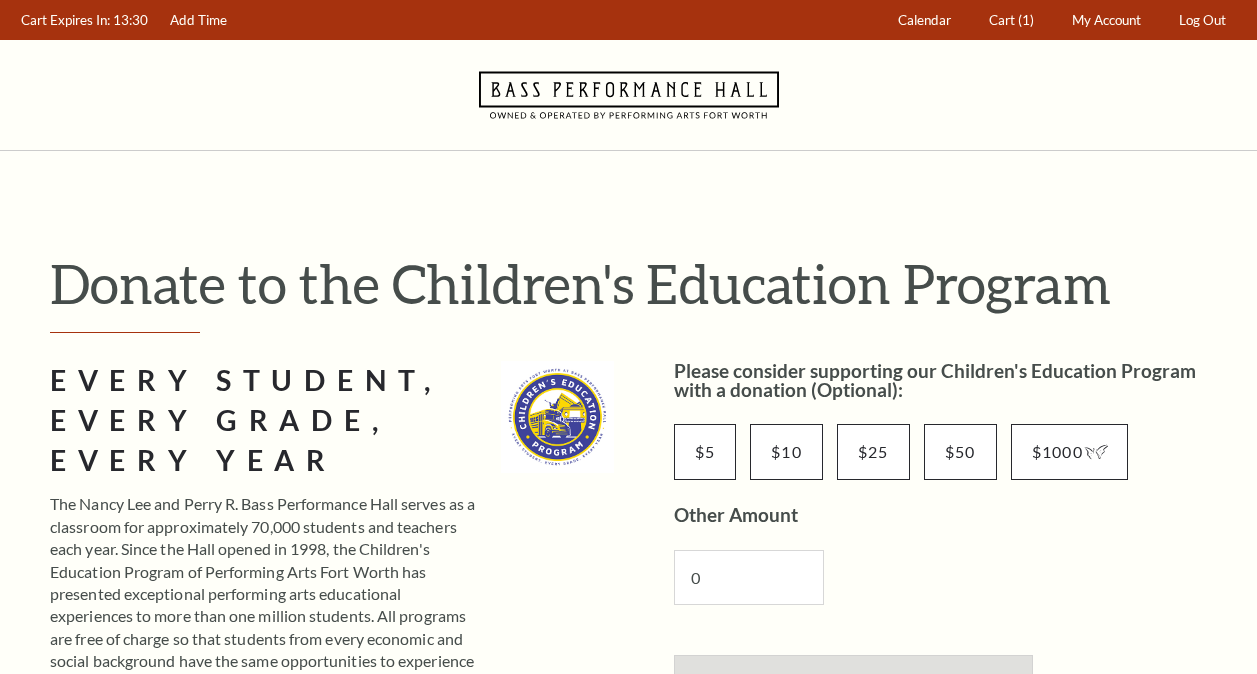 scroll, scrollTop: 0, scrollLeft: 0, axis: both 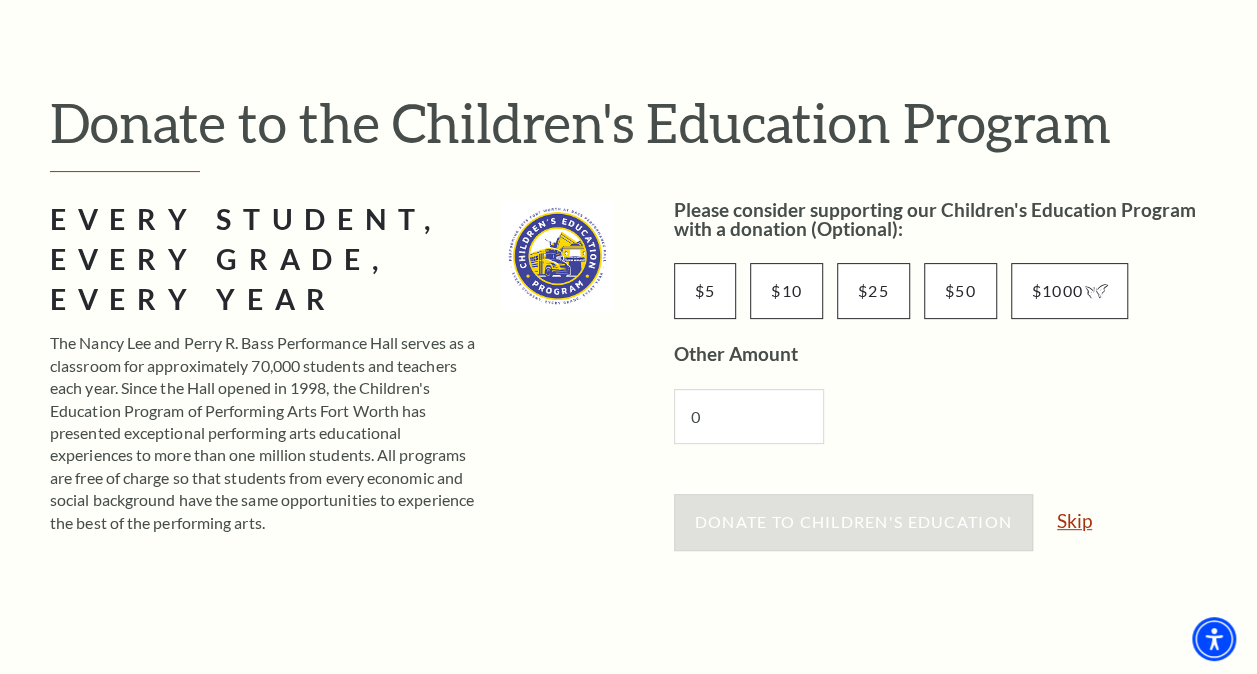 click on "Skip" at bounding box center [1074, 520] 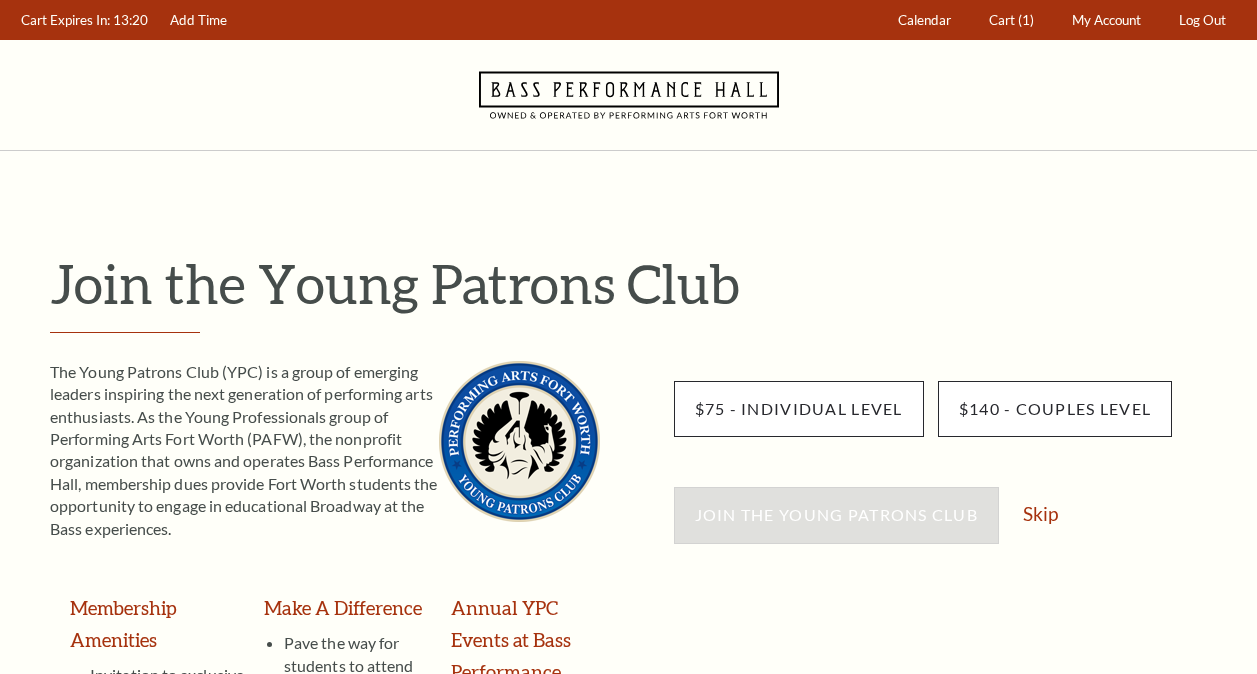 scroll, scrollTop: 0, scrollLeft: 0, axis: both 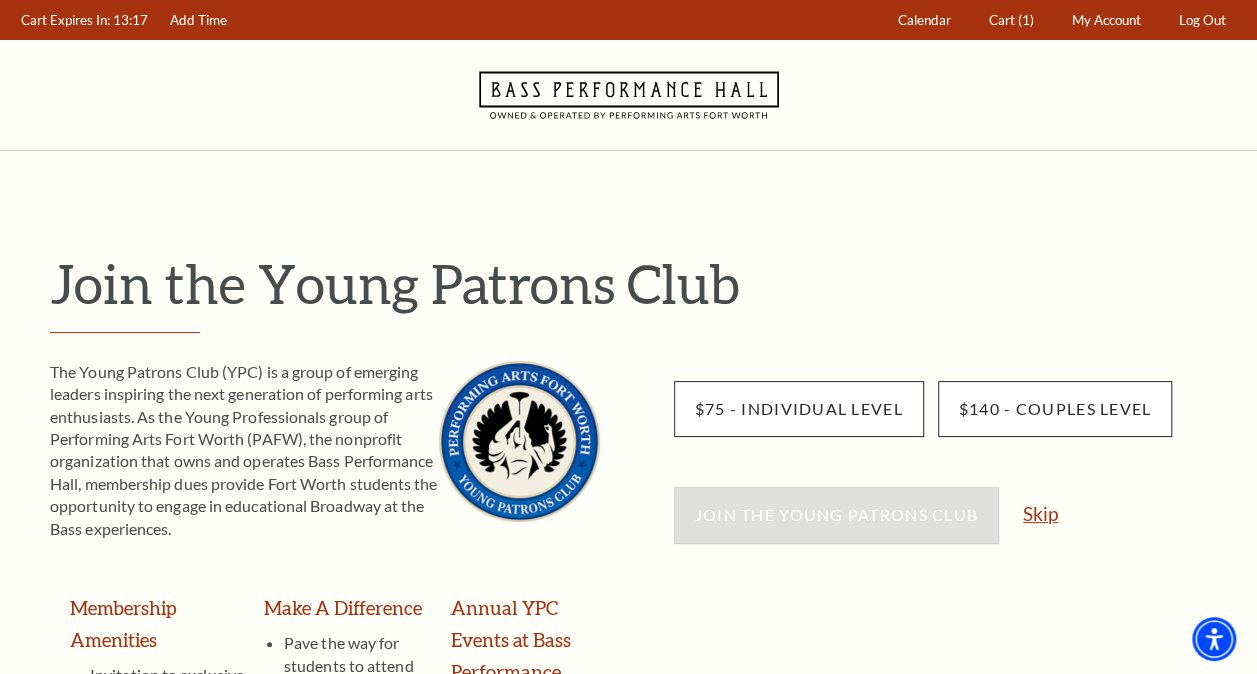 click on "Skip" at bounding box center (1040, 513) 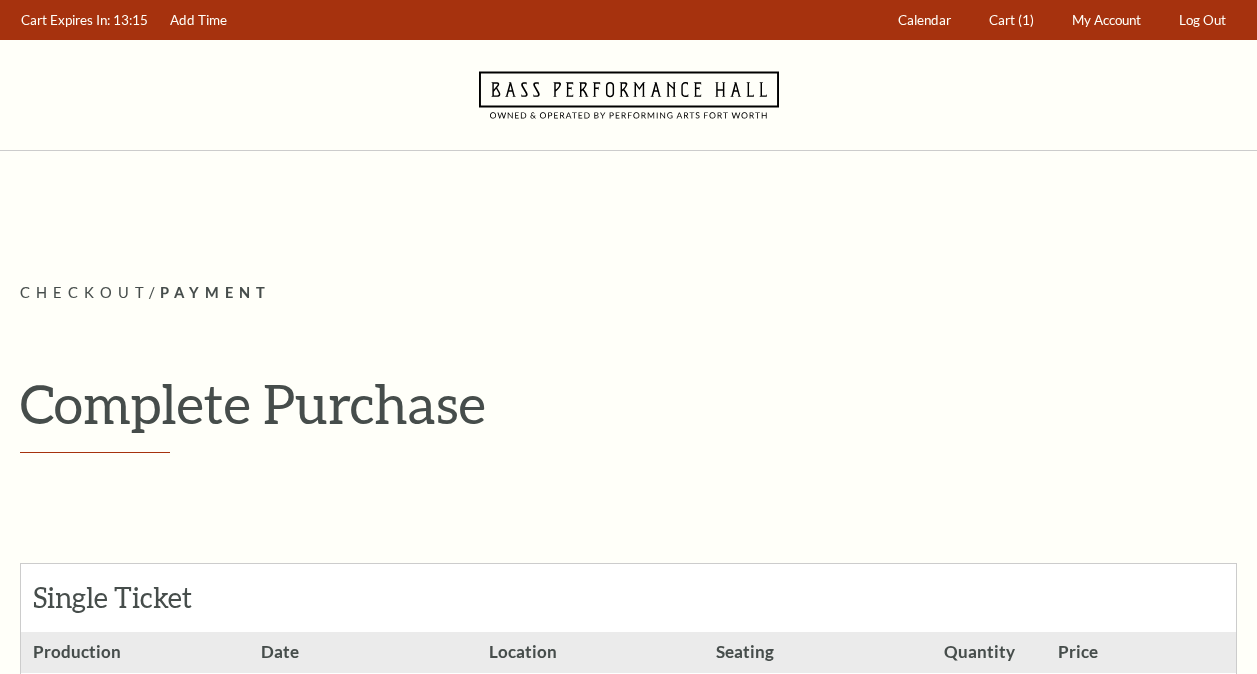 scroll, scrollTop: 0, scrollLeft: 0, axis: both 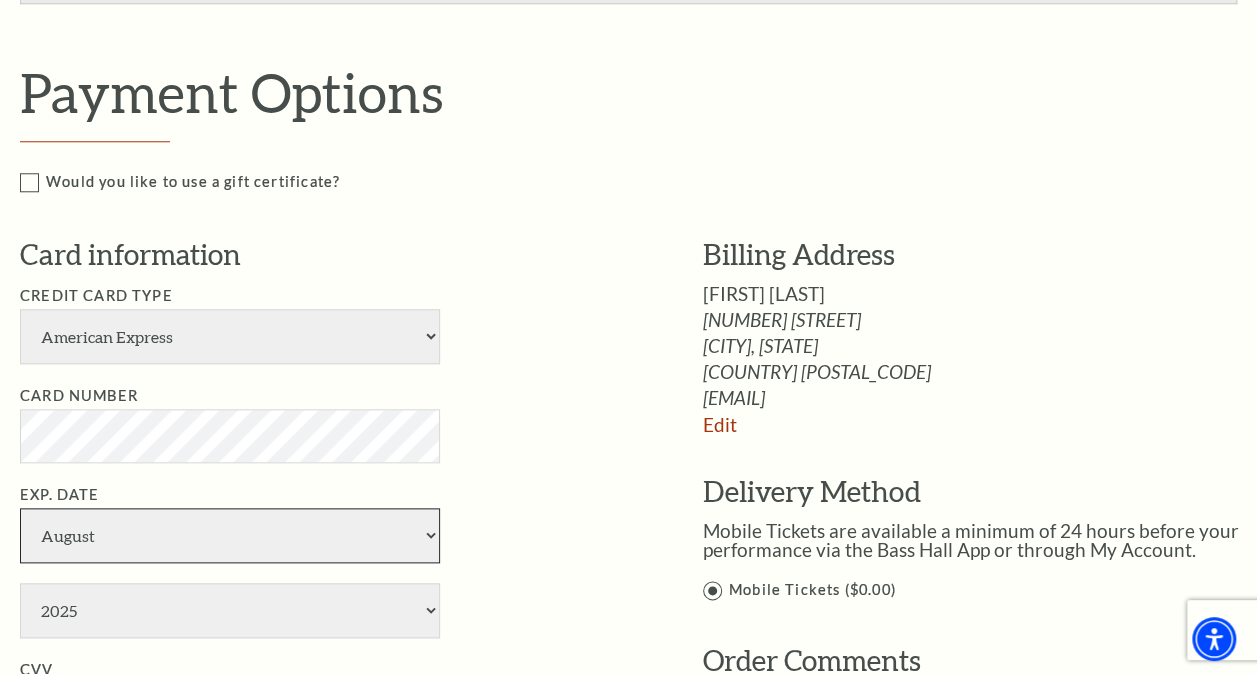 click on "January
February
March
April
May
June
July
August
September
October
November
December" at bounding box center [230, 535] 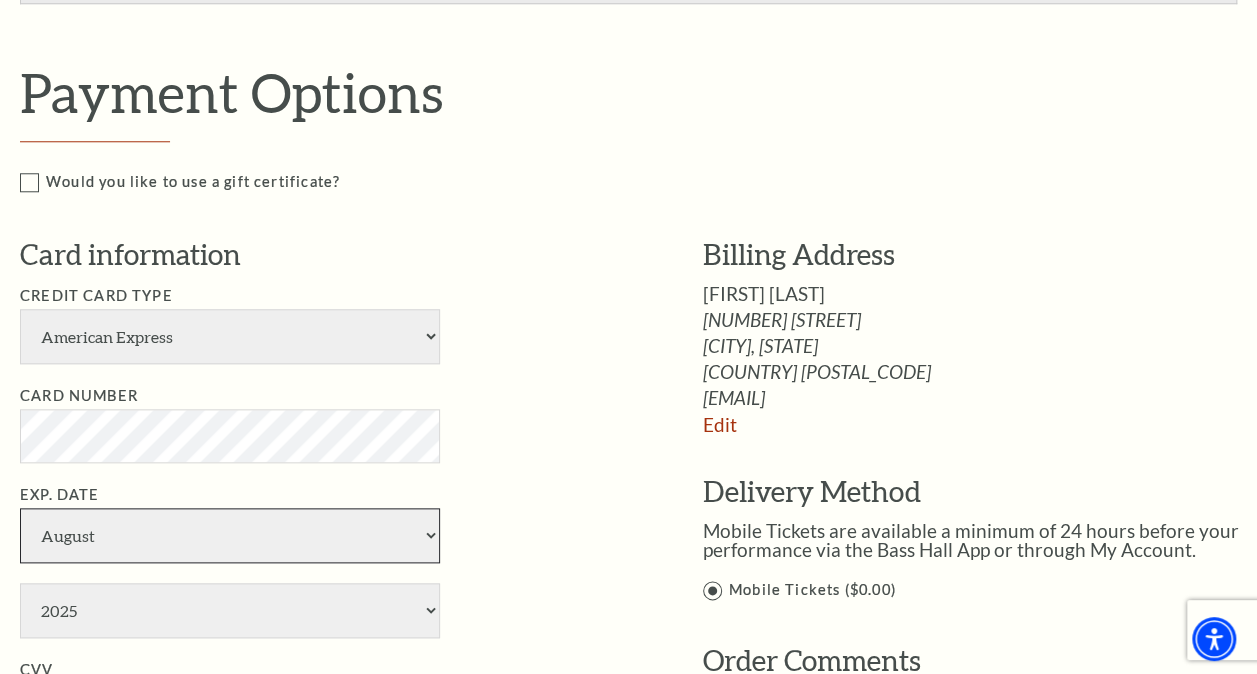 select on "4" 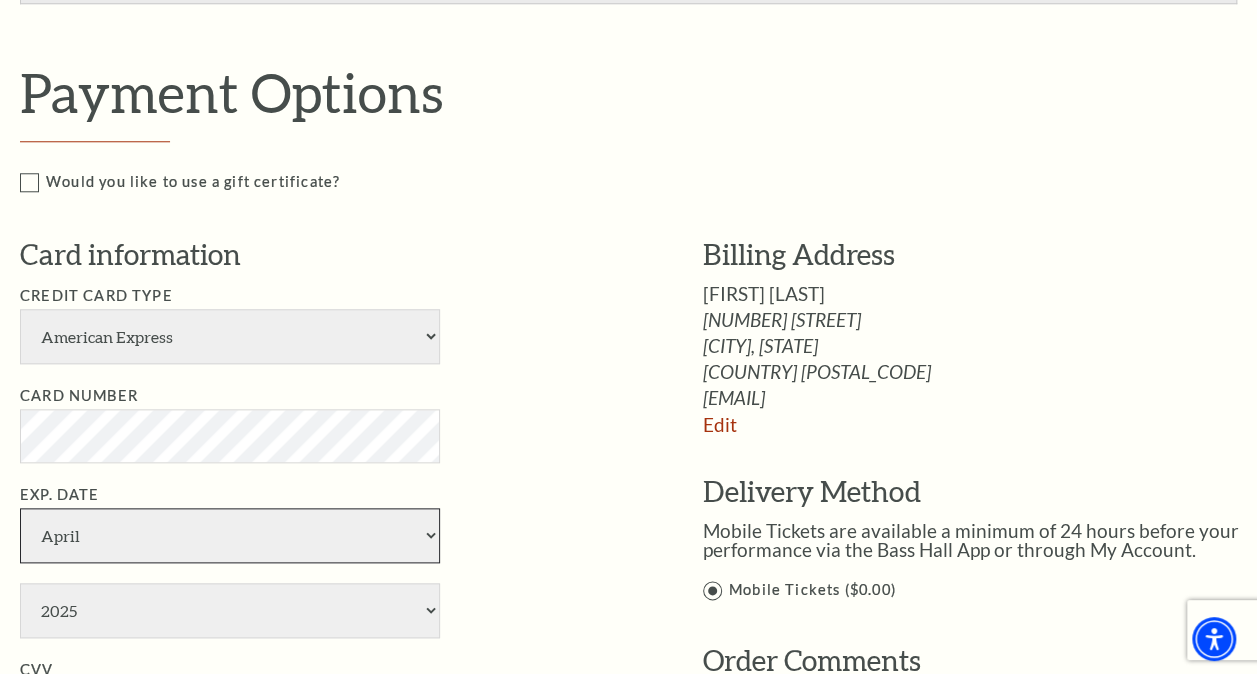 click on "January
February
March
April
May
June
July
August
September
October
November
December" at bounding box center [230, 535] 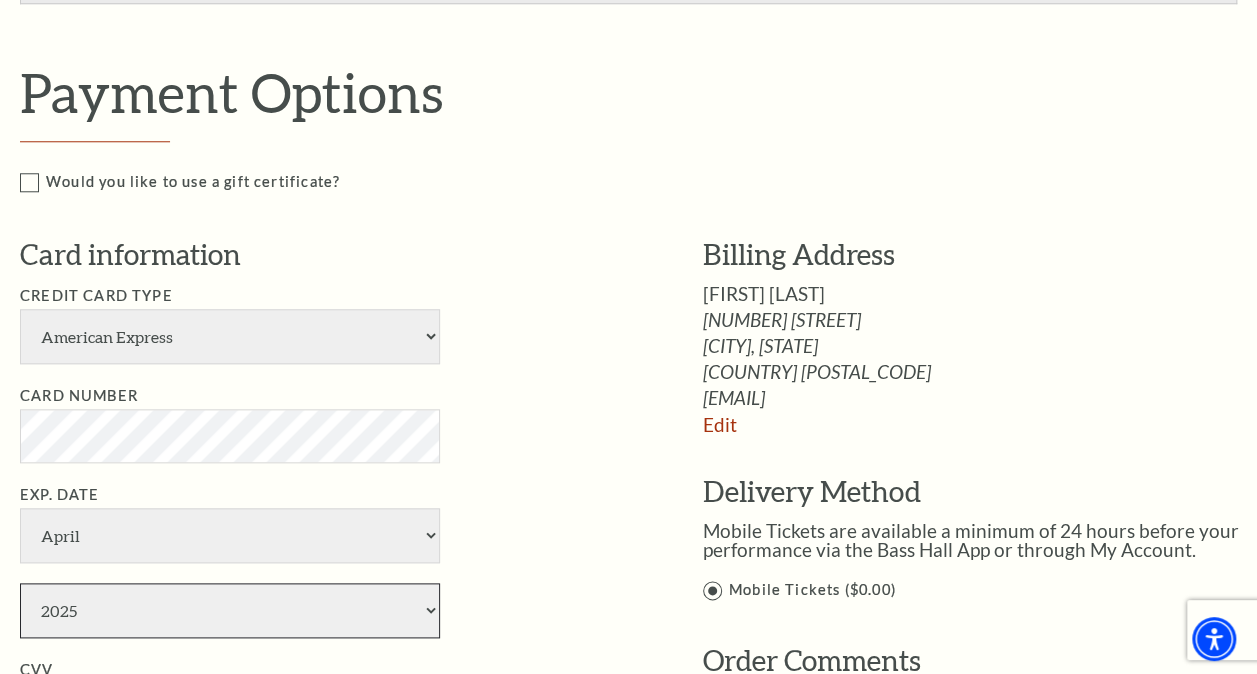click on "2025
2026
2027
2028
2029
2030
2031
2032
2033
2034" at bounding box center (230, 610) 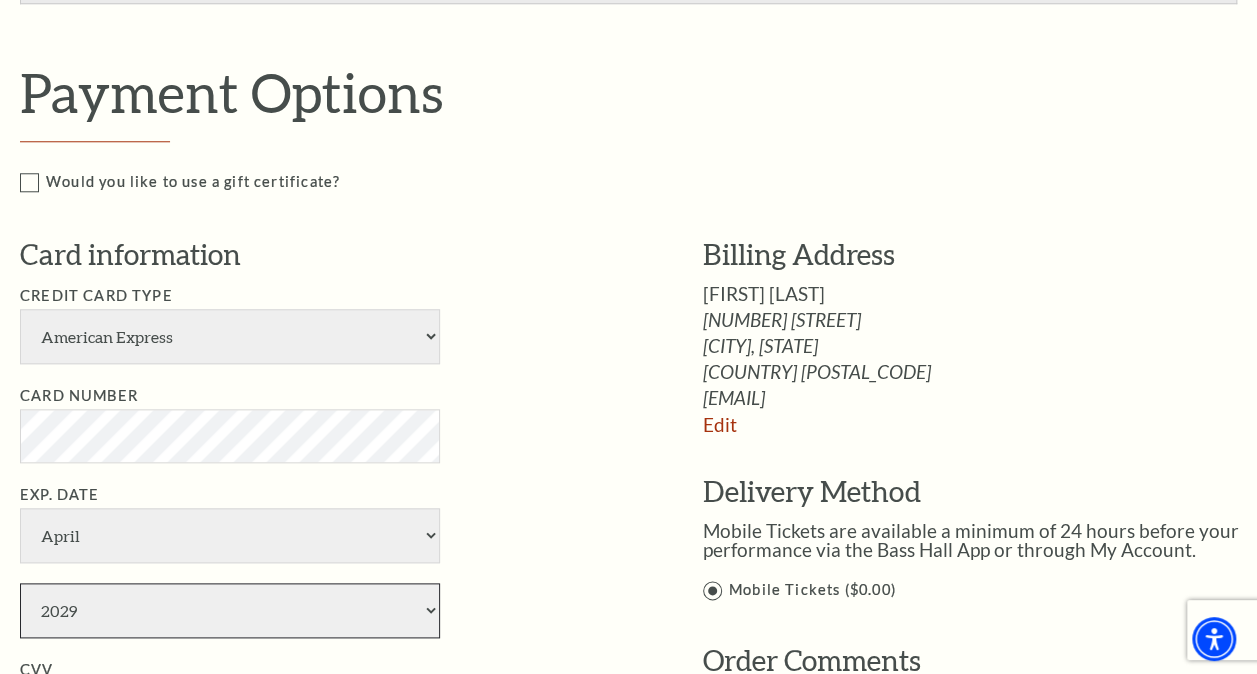 click on "2025
2026
2027
2028
2029
2030
2031
2032
2033
2034" at bounding box center (230, 610) 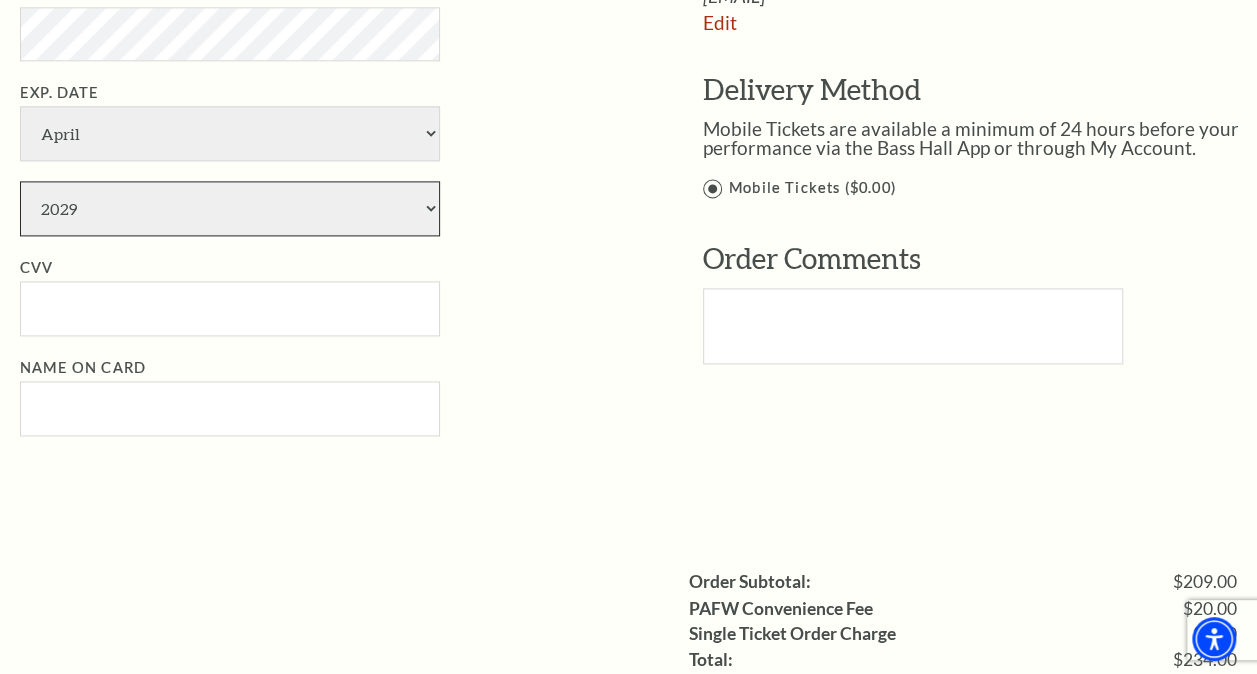 scroll, scrollTop: 1285, scrollLeft: 0, axis: vertical 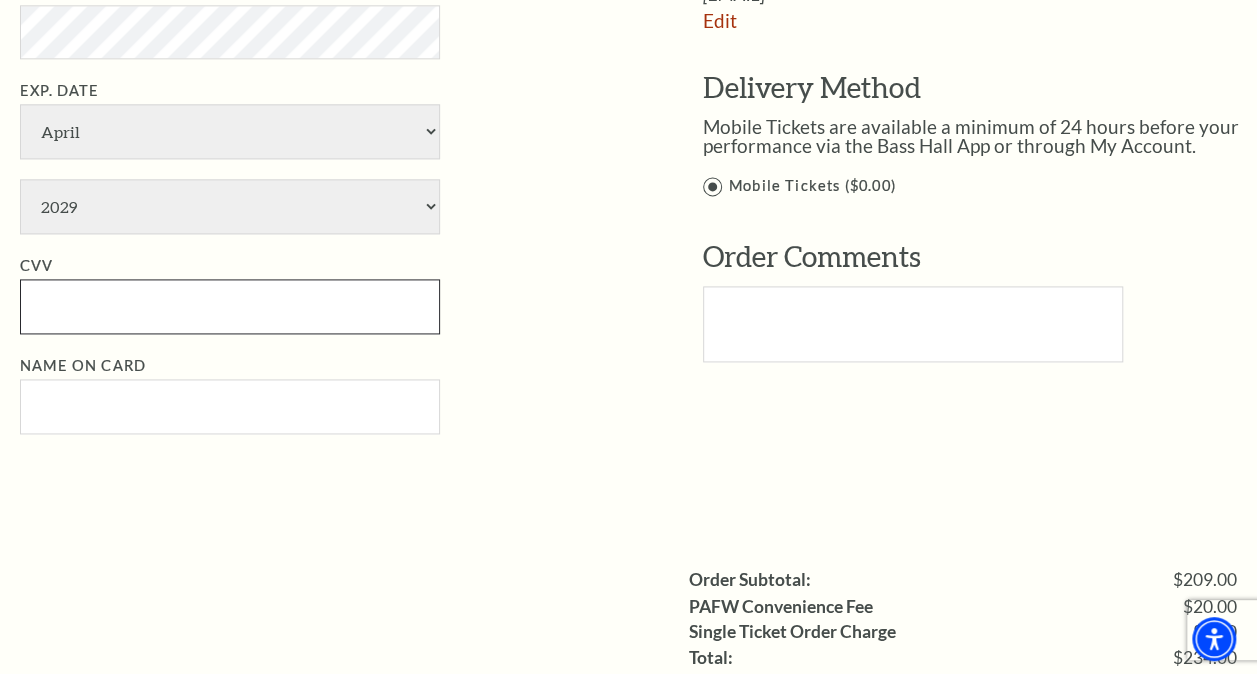 click on "CVV" at bounding box center [230, 306] 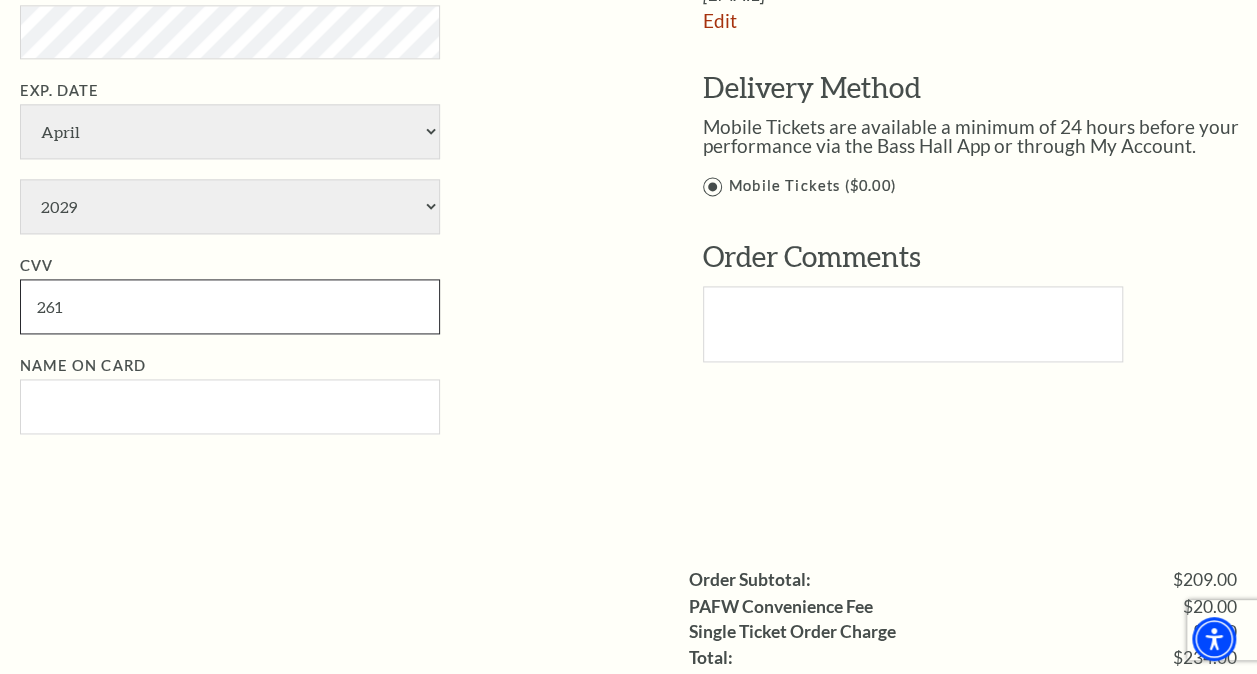 type on "261" 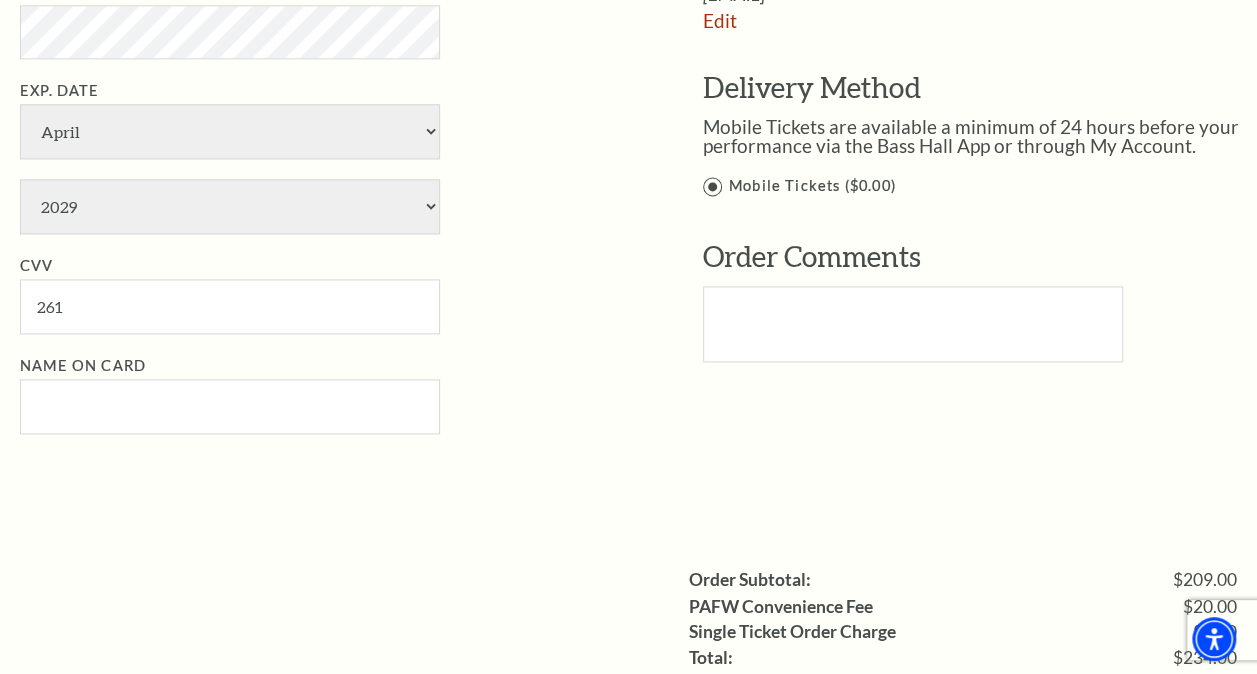 click on "Name on Card" at bounding box center (331, 394) 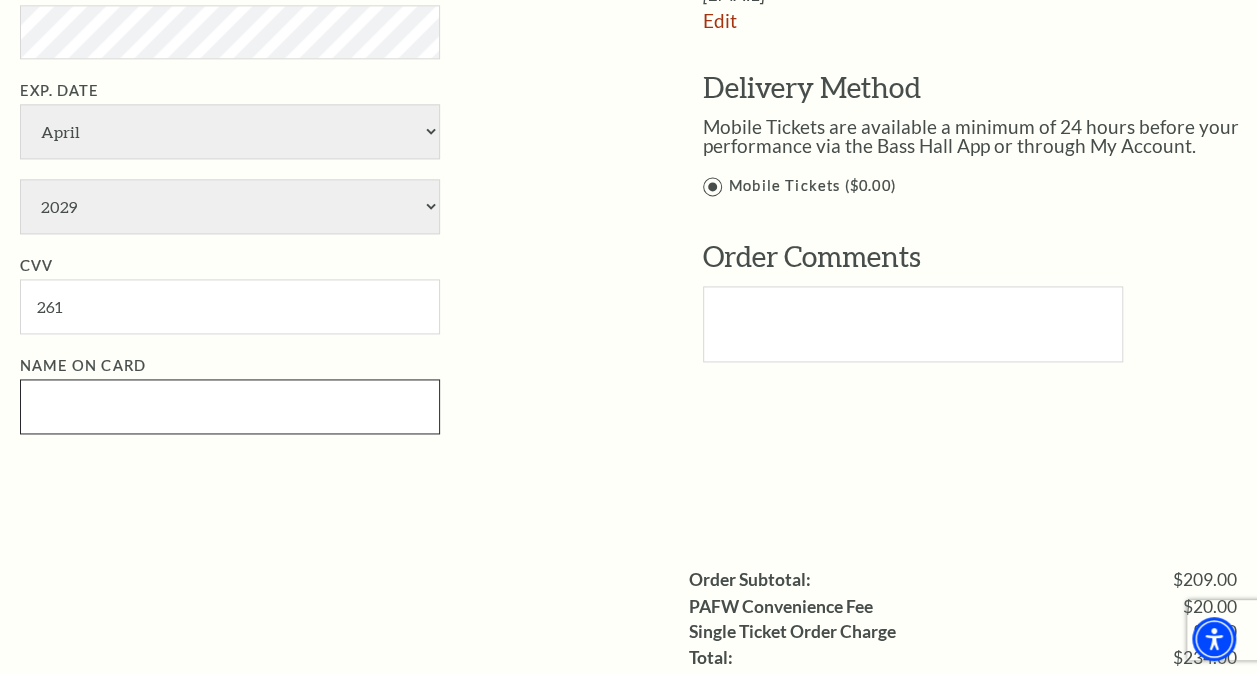 click on "Name on Card" at bounding box center (230, 406) 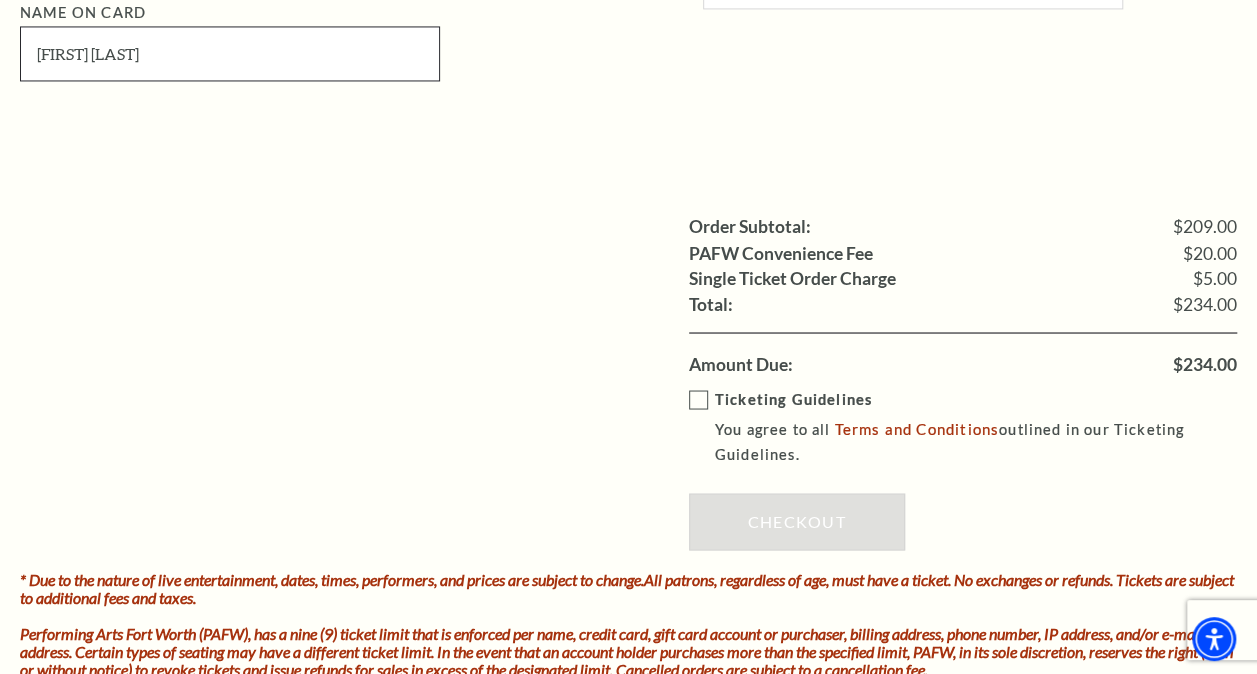 scroll, scrollTop: 1637, scrollLeft: 0, axis: vertical 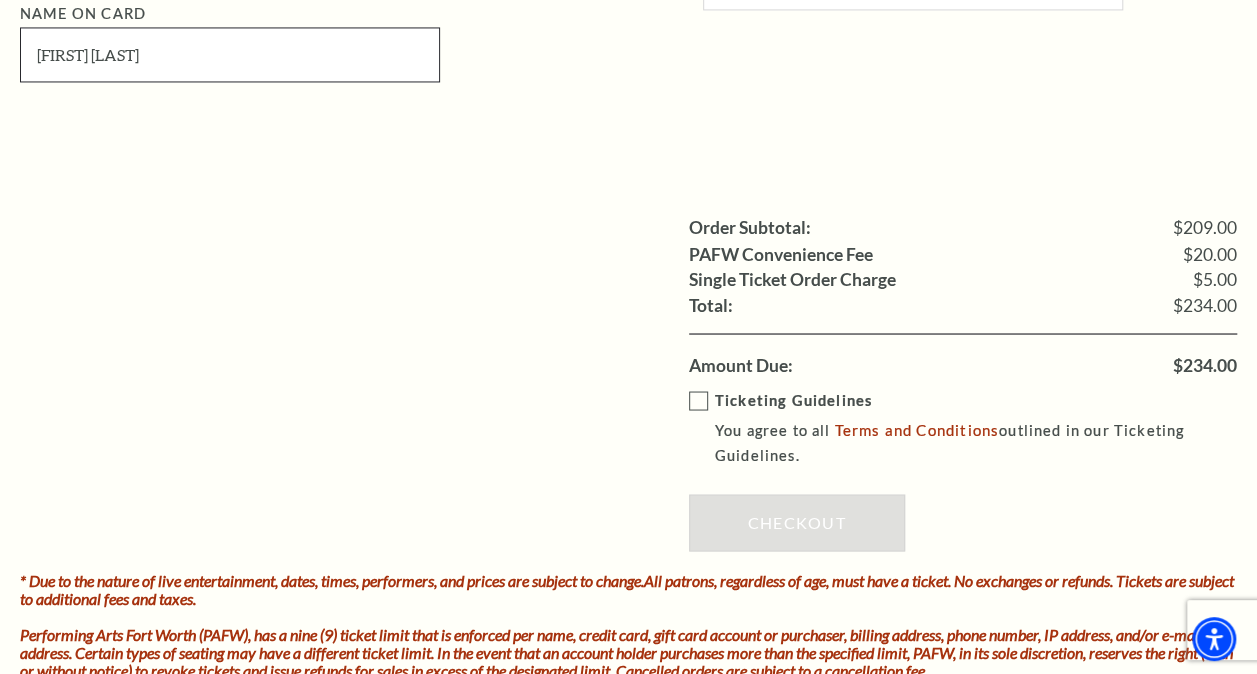 type on "Daniel Petersen" 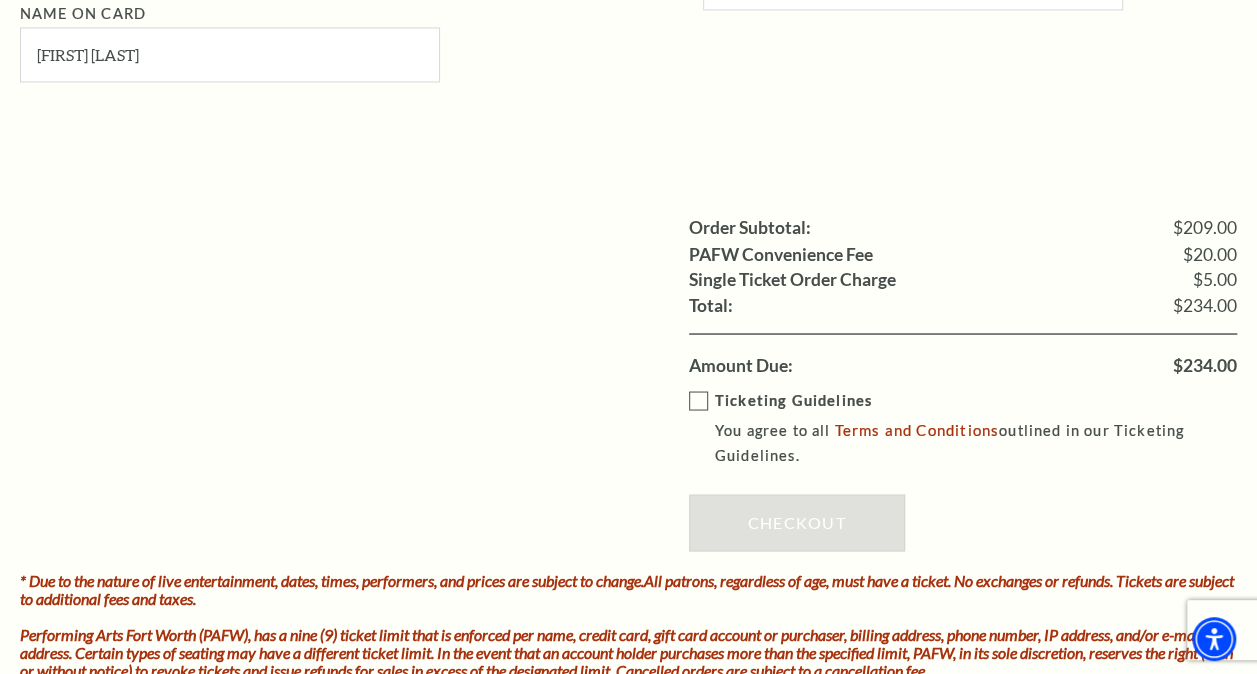 click on "Ticketing Guidelines
You agree to all   Terms and Conditions  outlined in our Ticketing Guidelines." at bounding box center [977, 428] 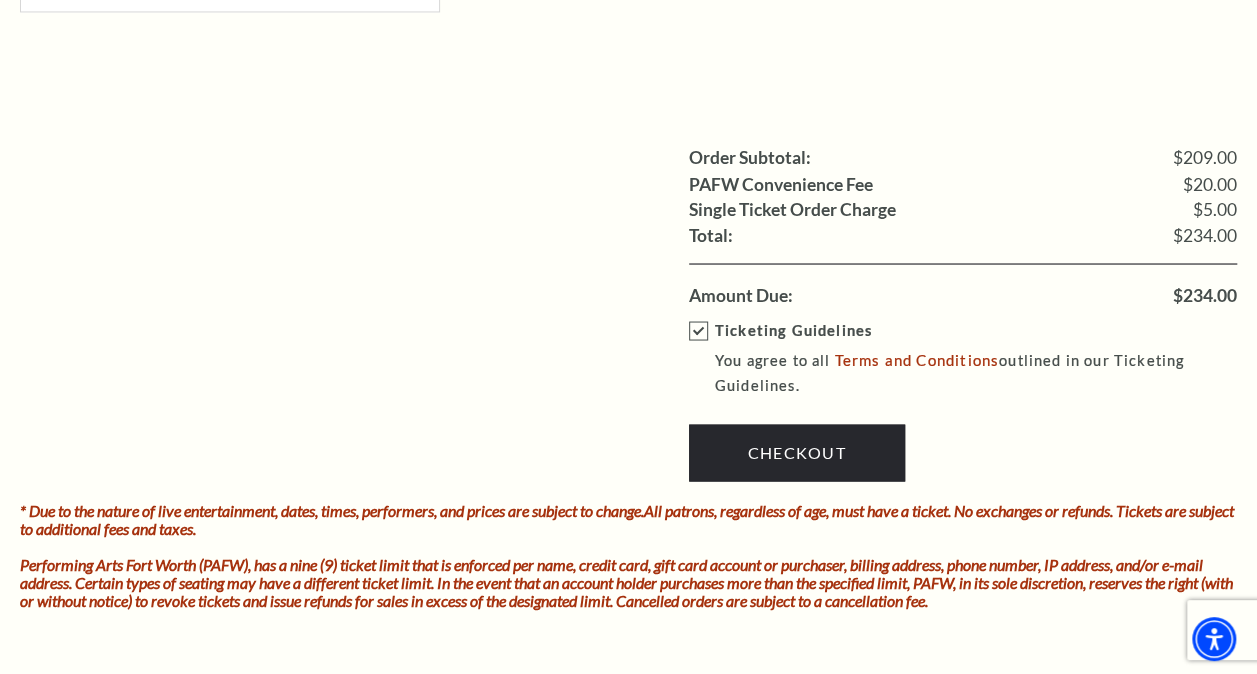 scroll, scrollTop: 1721, scrollLeft: 0, axis: vertical 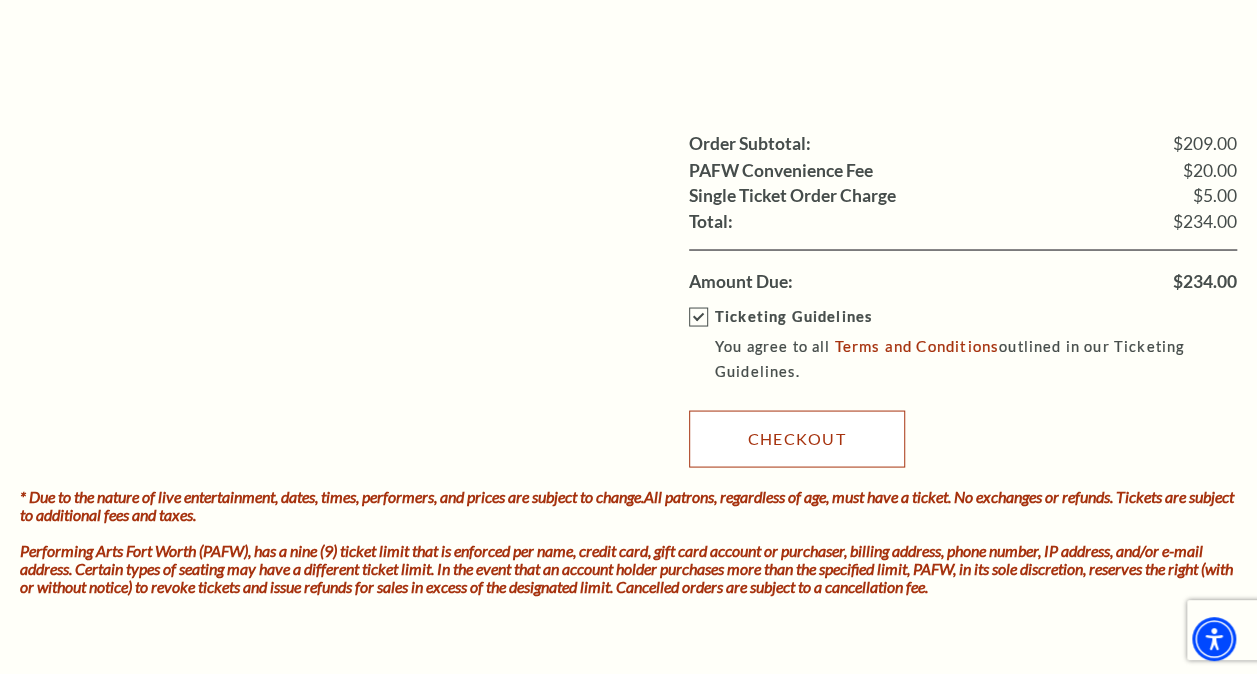 click on "Checkout" at bounding box center (797, 438) 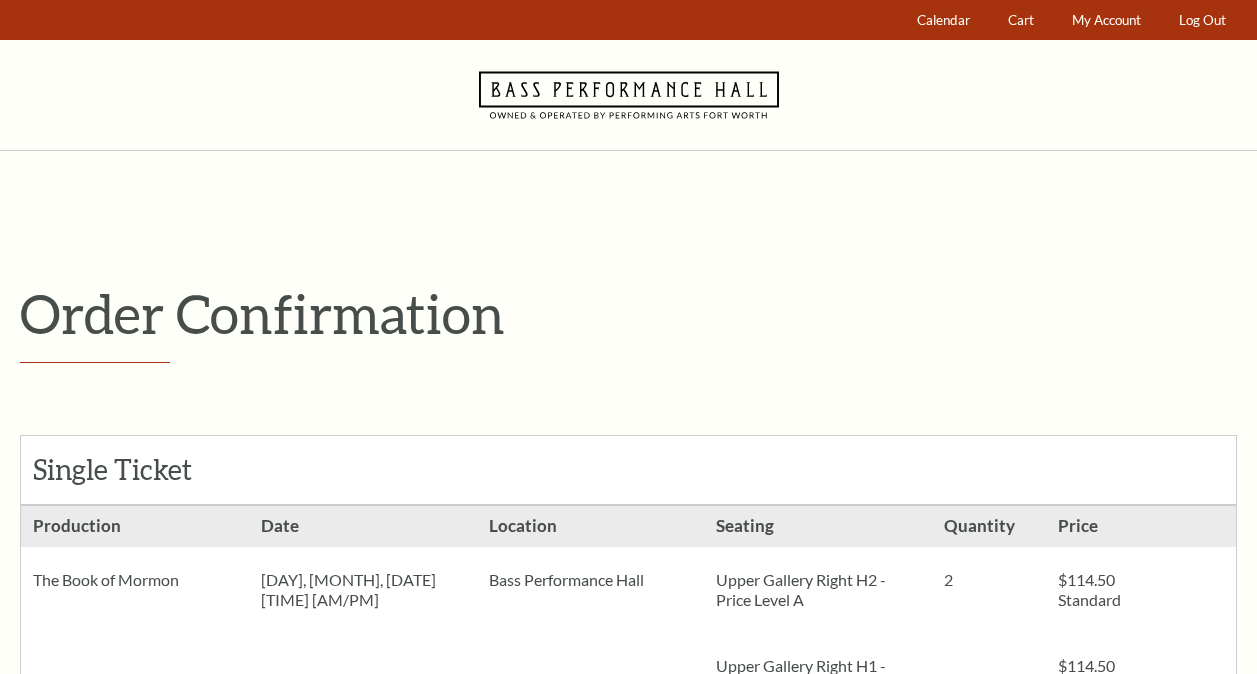 scroll, scrollTop: 0, scrollLeft: 0, axis: both 